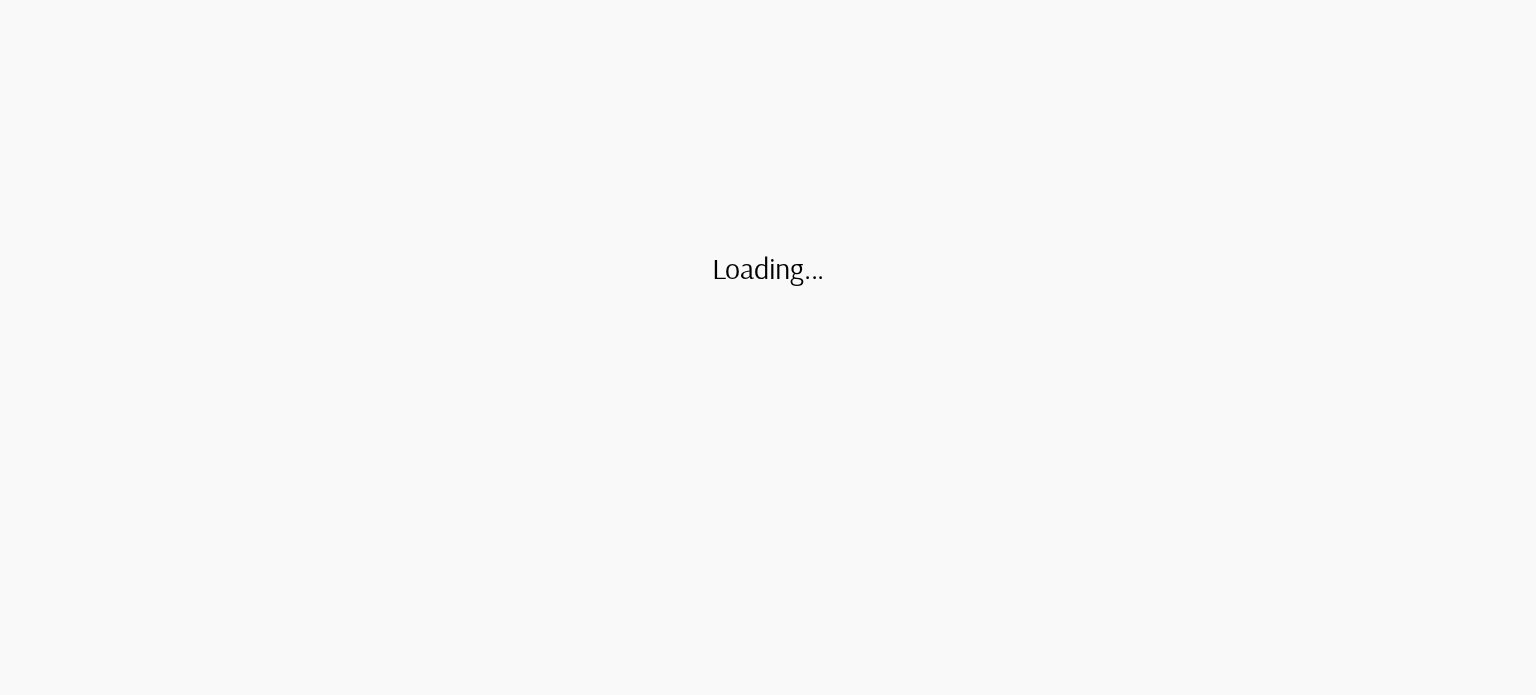 scroll, scrollTop: 0, scrollLeft: 0, axis: both 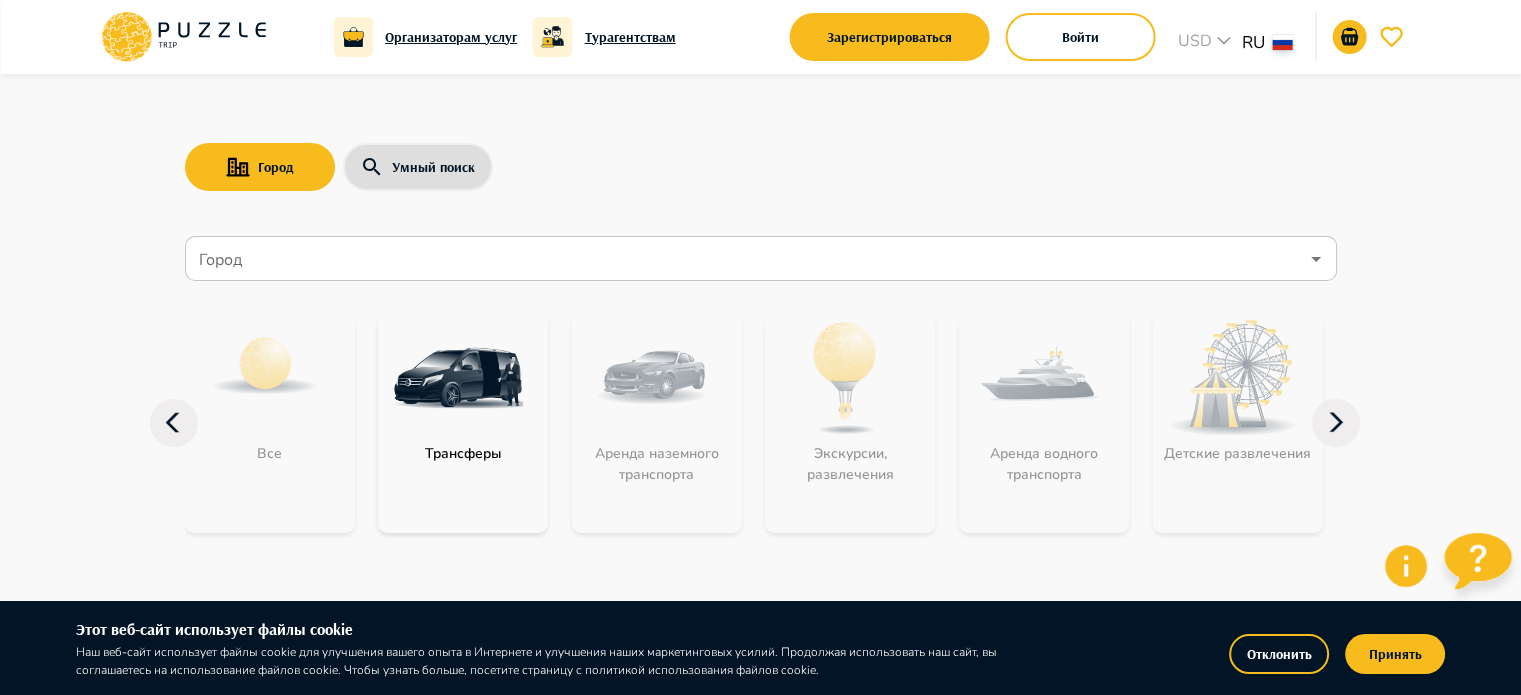 click at bounding box center [458, 378] 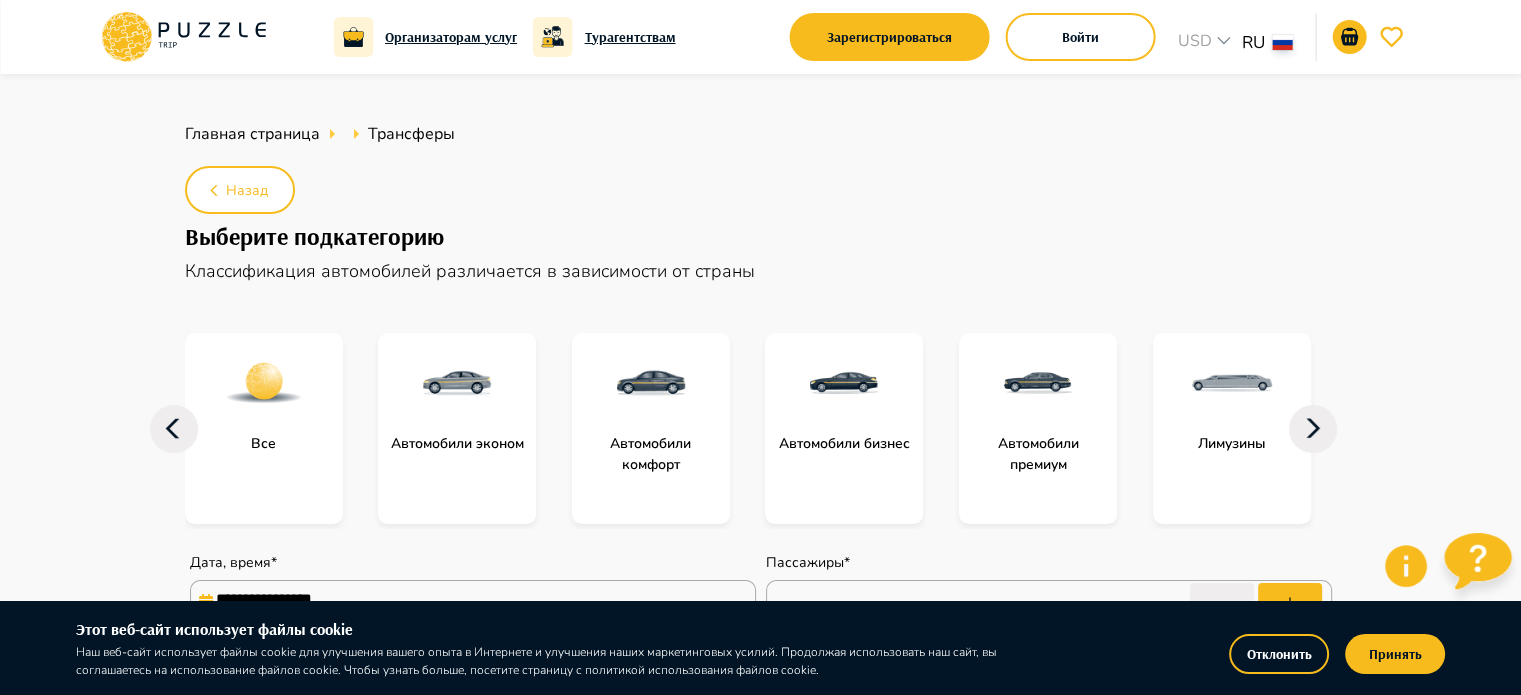 click on "Выберите подкатегорию" at bounding box center (761, 236) 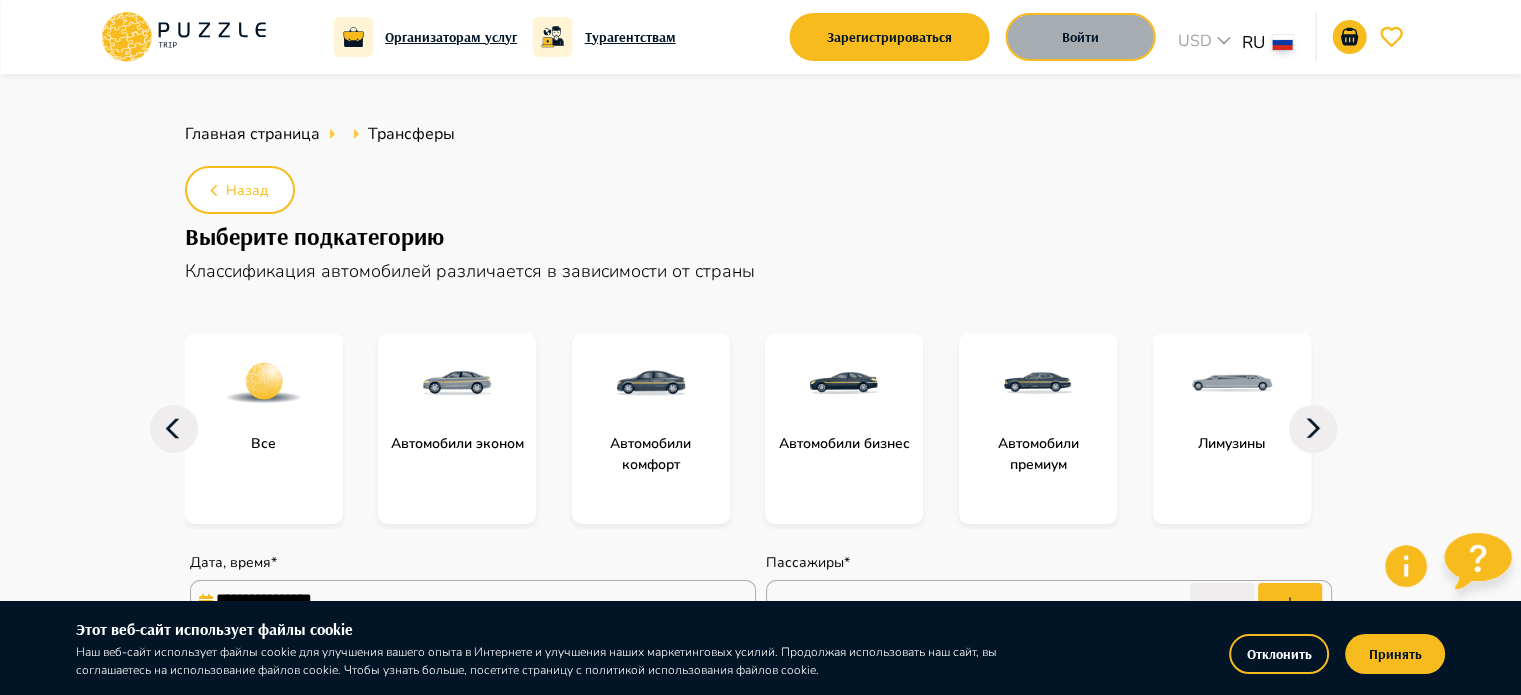 click on "Войти" at bounding box center (1081, 37) 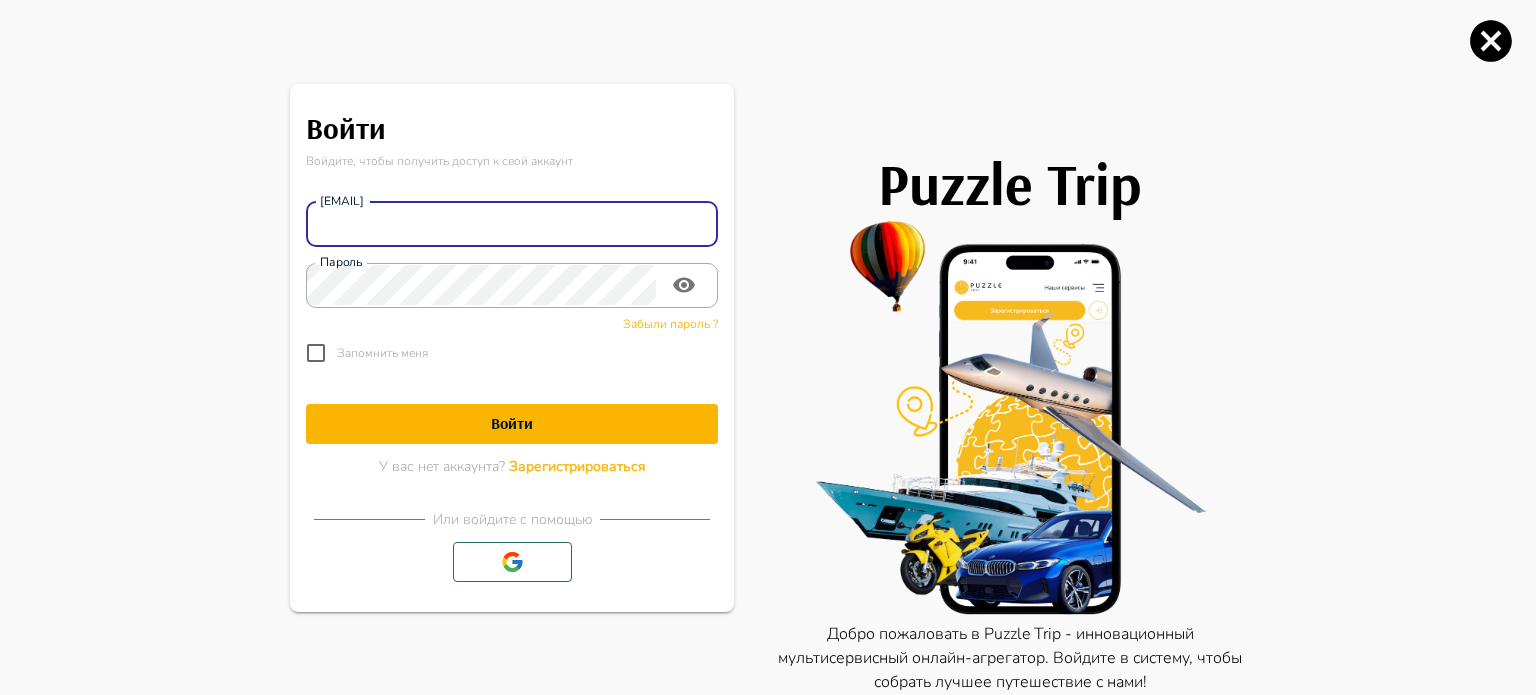 click on "Адрес электронной почты" at bounding box center [512, 224] 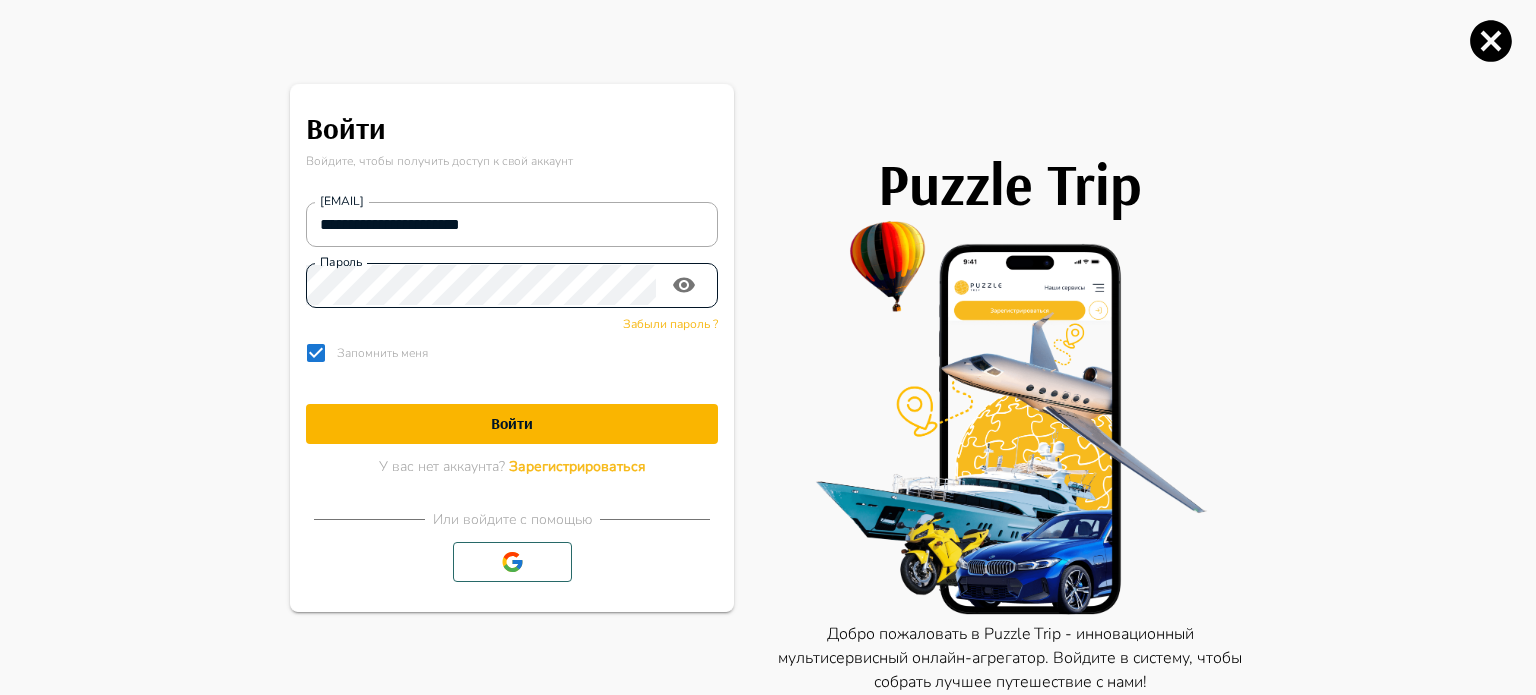 click at bounding box center [684, 285] 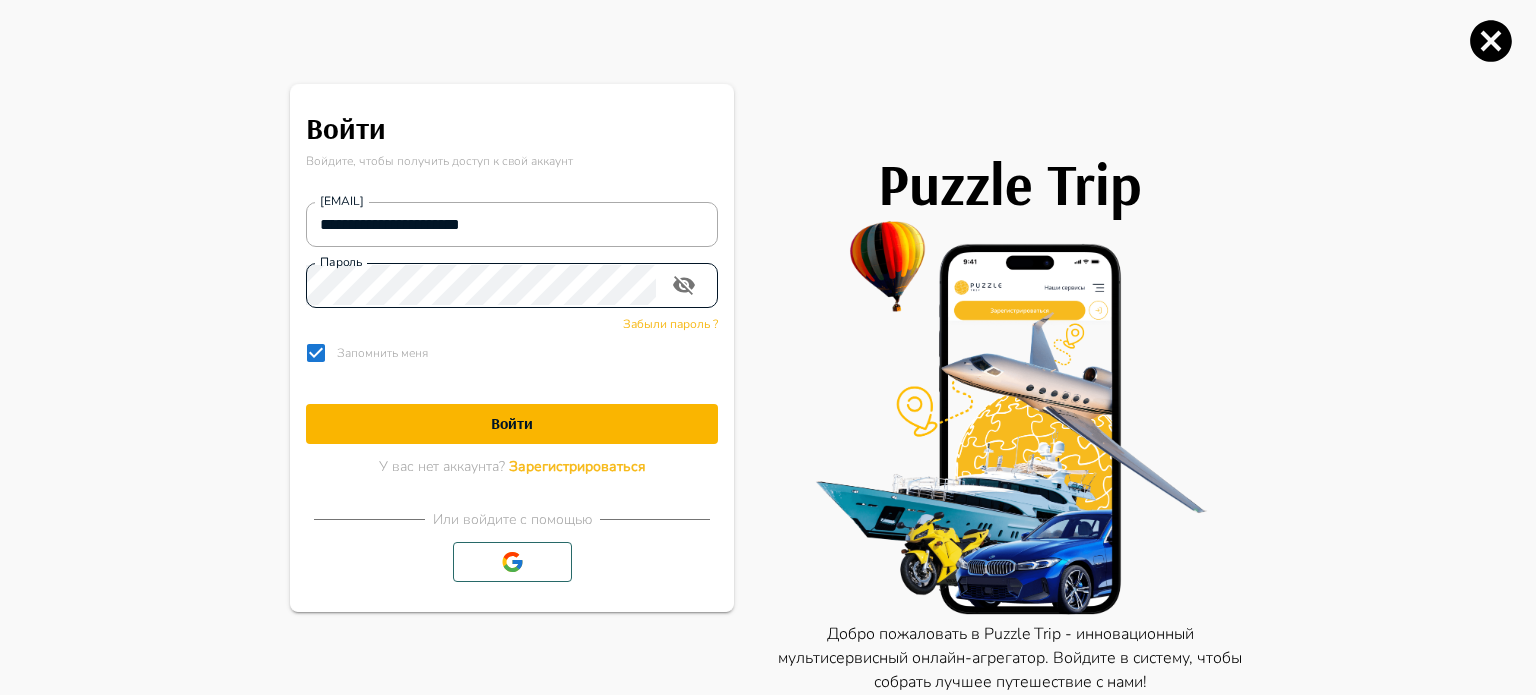 click on "Войти" at bounding box center (512, 423) 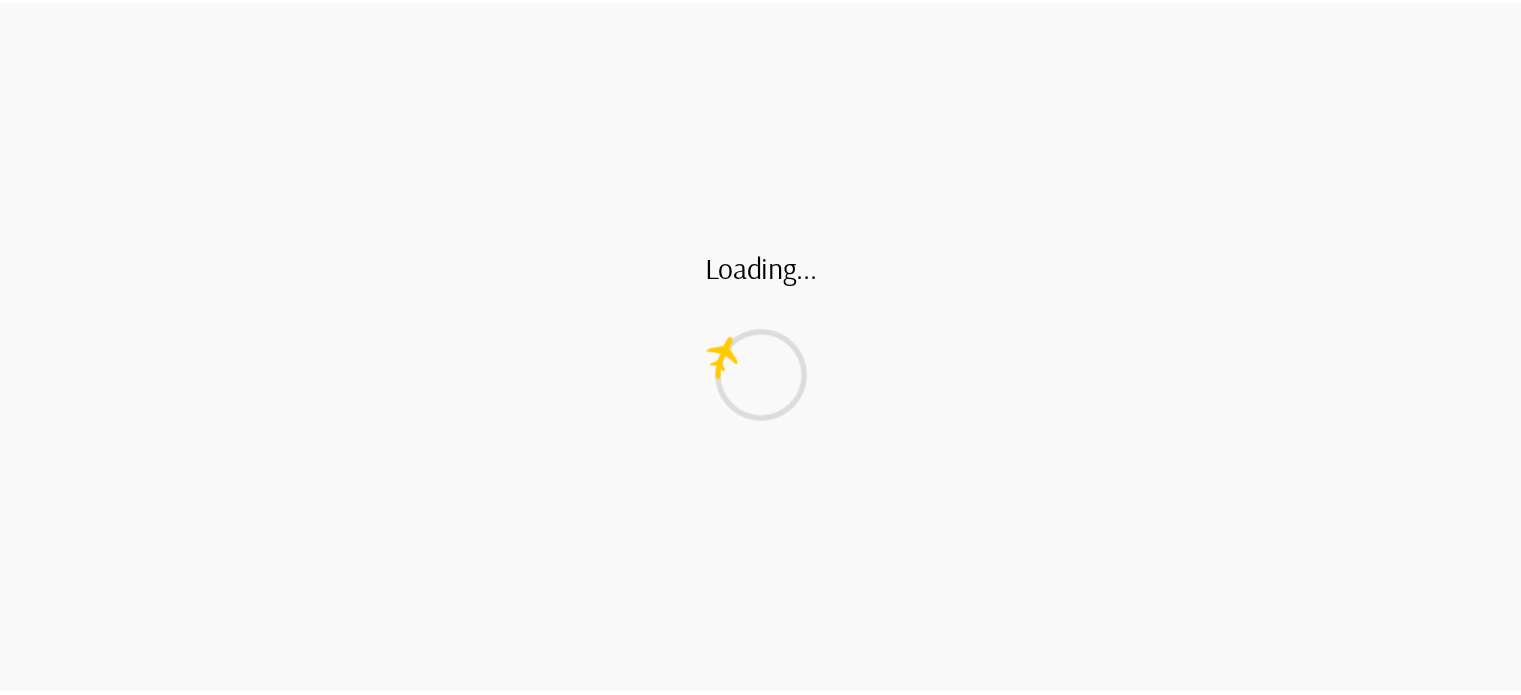 scroll, scrollTop: 0, scrollLeft: 0, axis: both 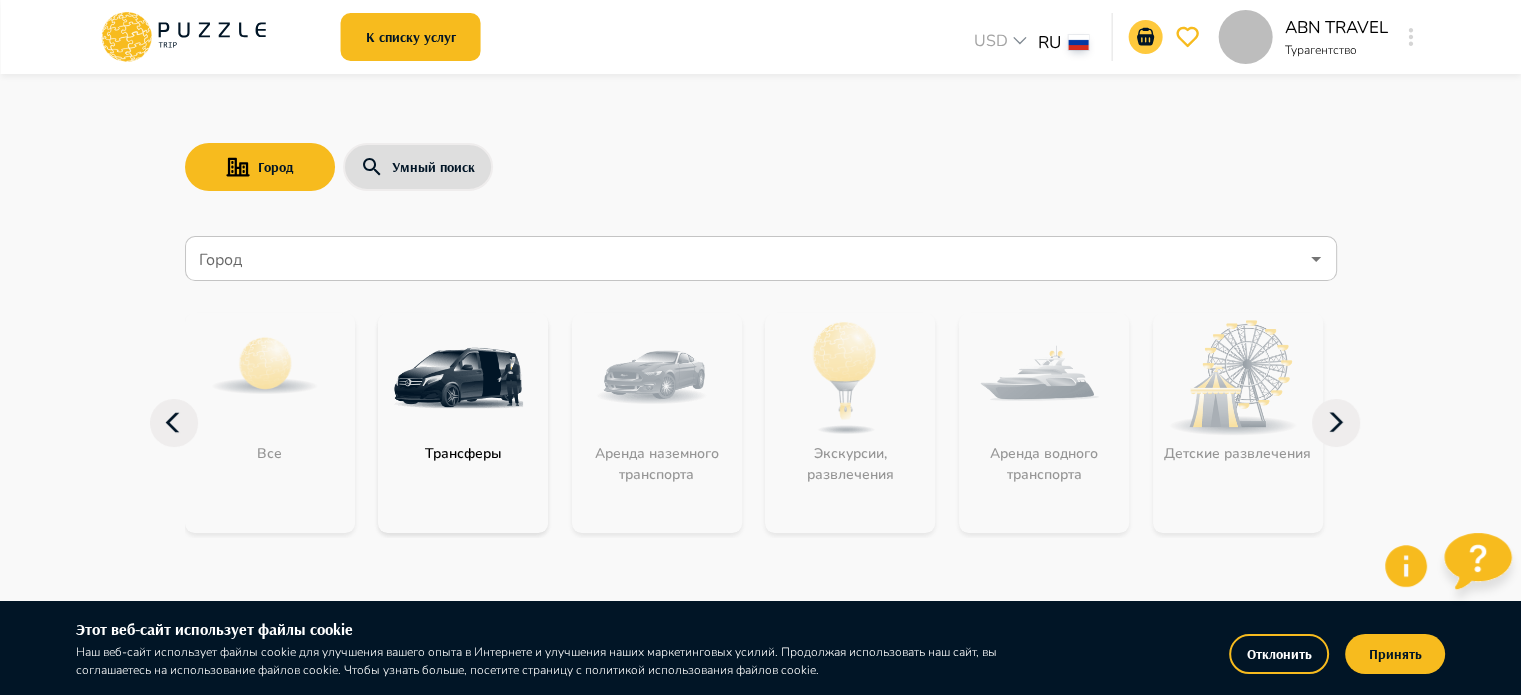 click at bounding box center [1146, 37] 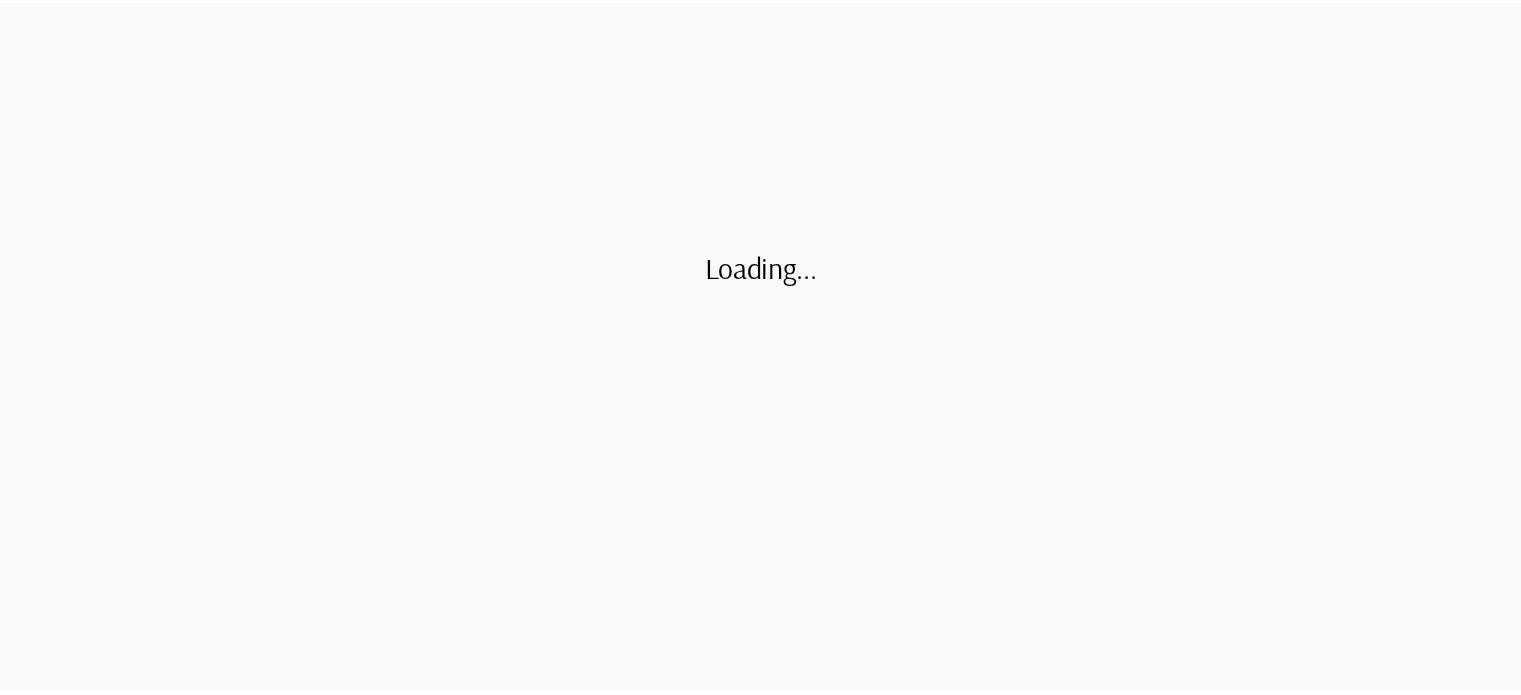 scroll, scrollTop: 0, scrollLeft: 0, axis: both 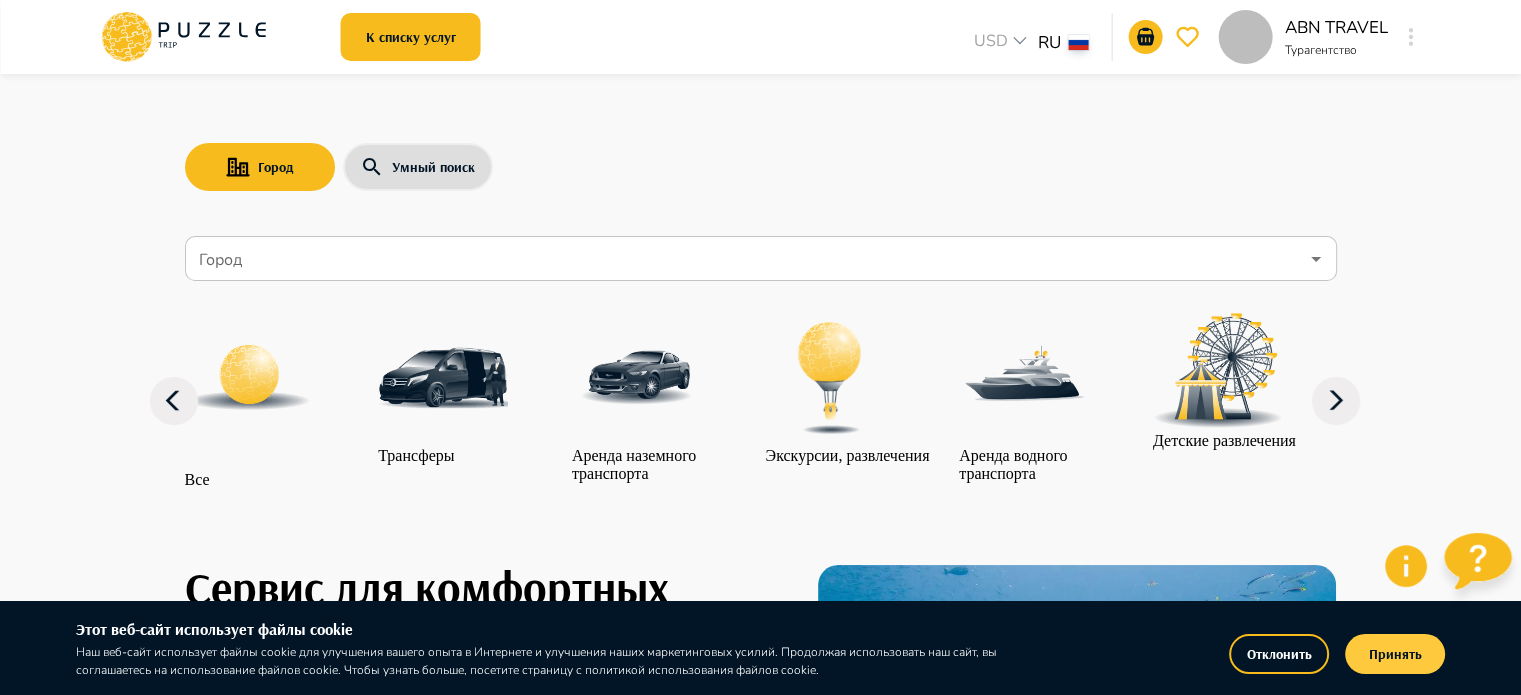 click on "Принять" at bounding box center (1395, 654) 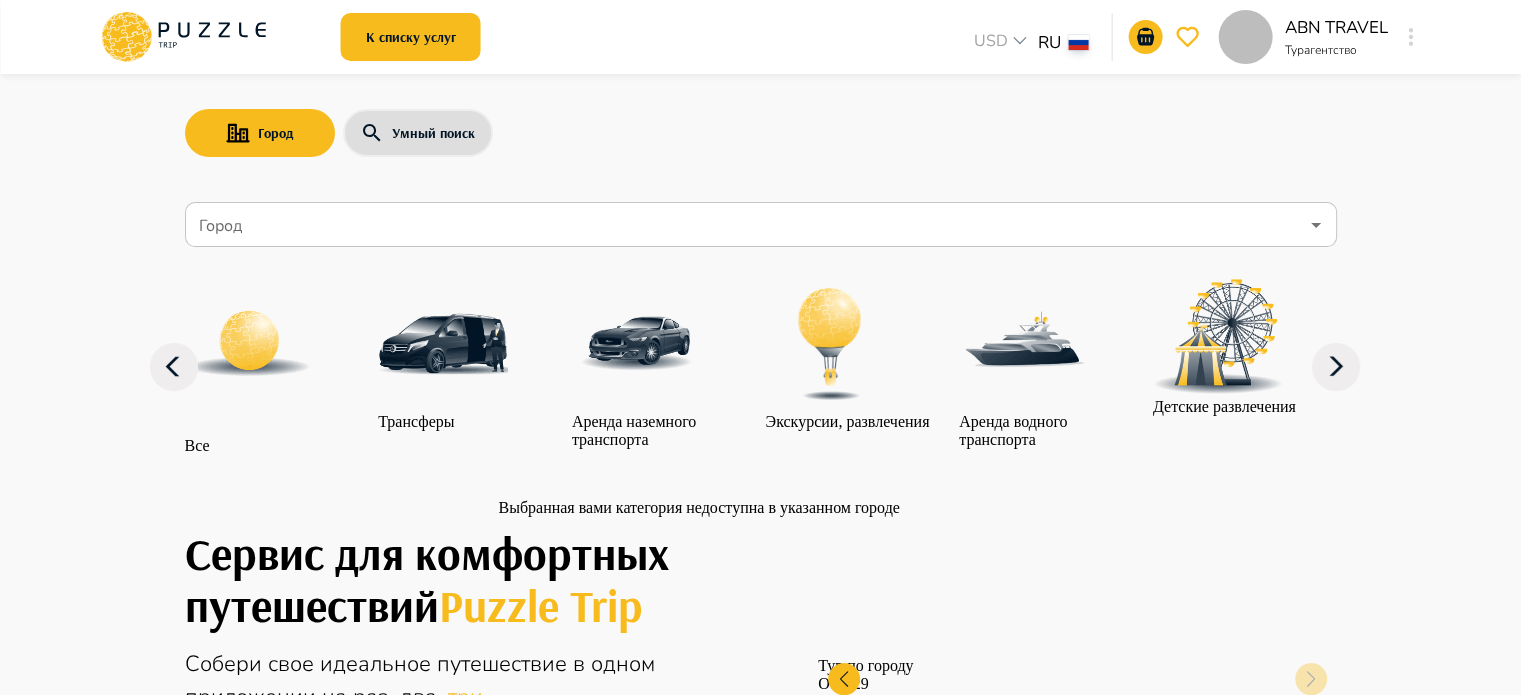 scroll, scrollTop: 0, scrollLeft: 0, axis: both 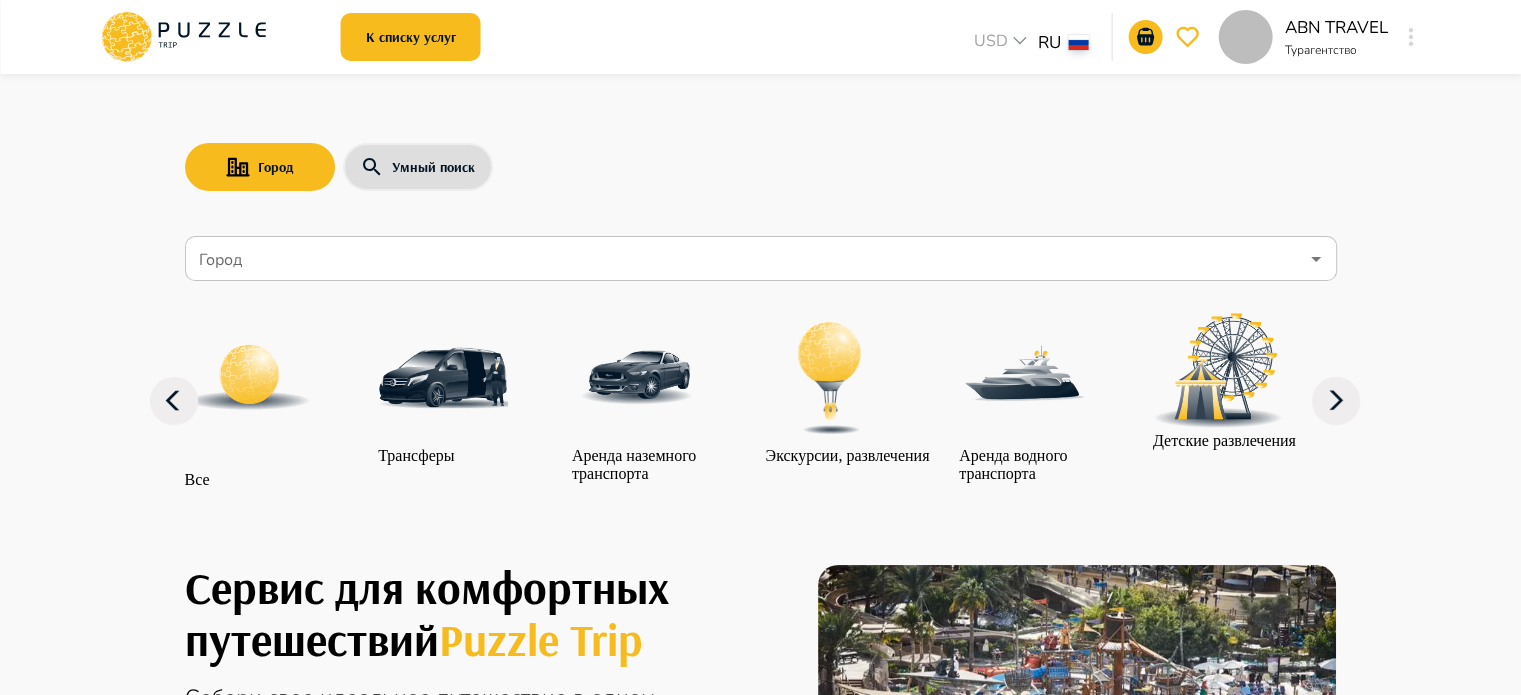 click at bounding box center (443, 378) 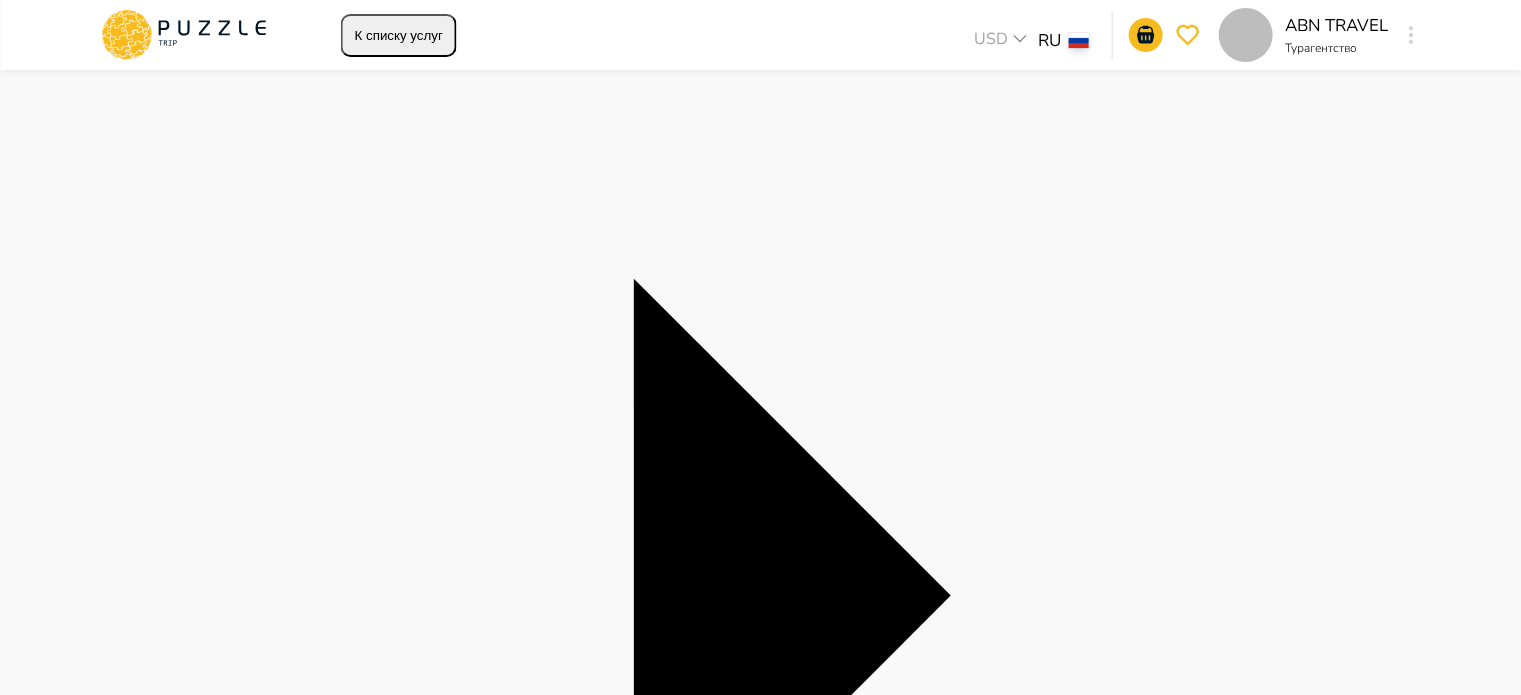 scroll, scrollTop: 300, scrollLeft: 0, axis: vertical 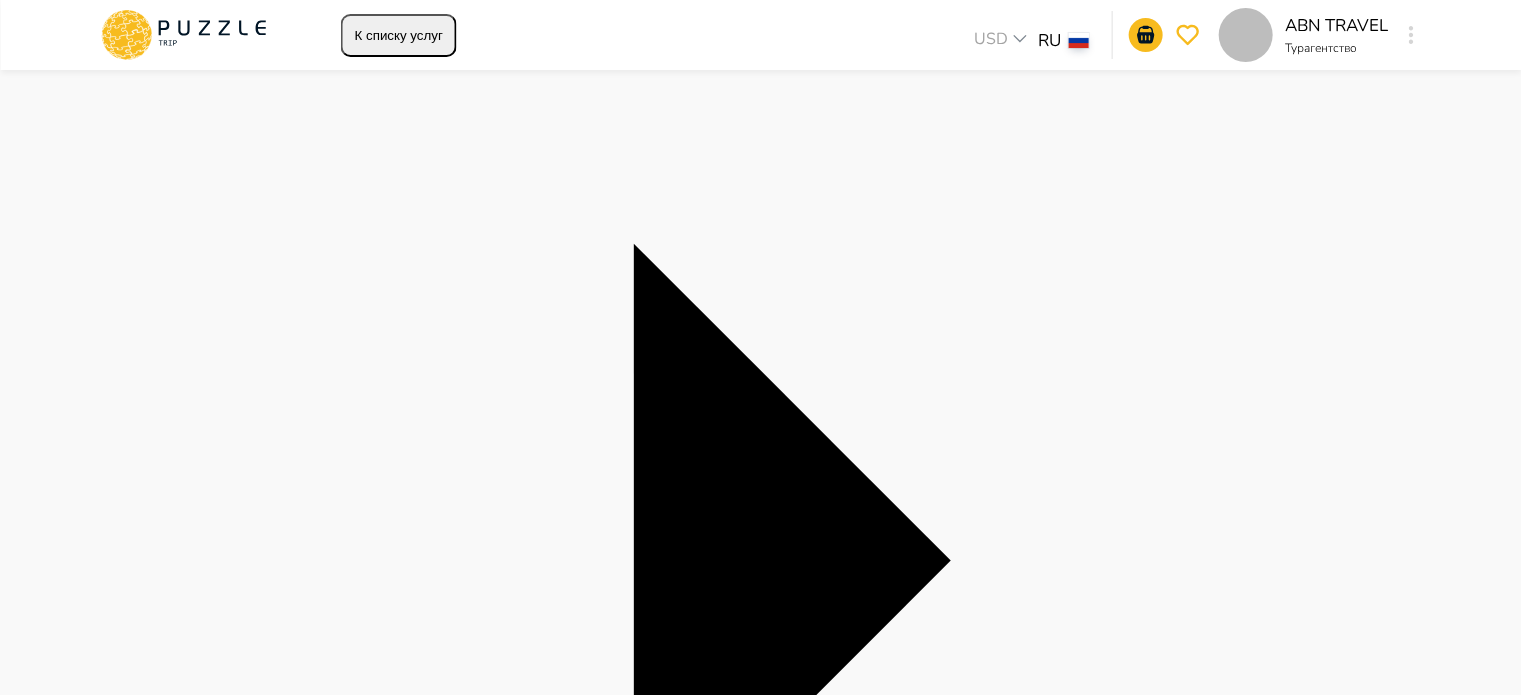 click on "**********" at bounding box center [760, 3170] 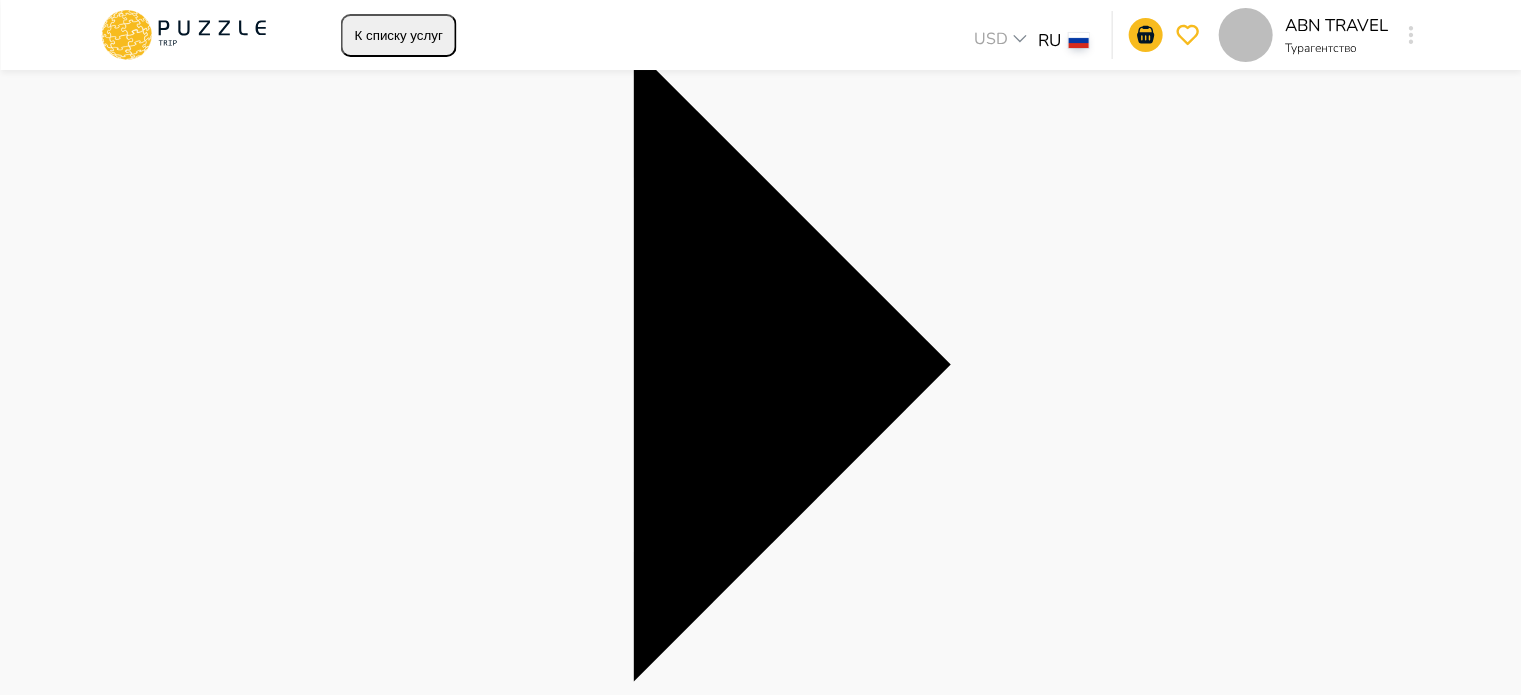 scroll, scrollTop: 500, scrollLeft: 0, axis: vertical 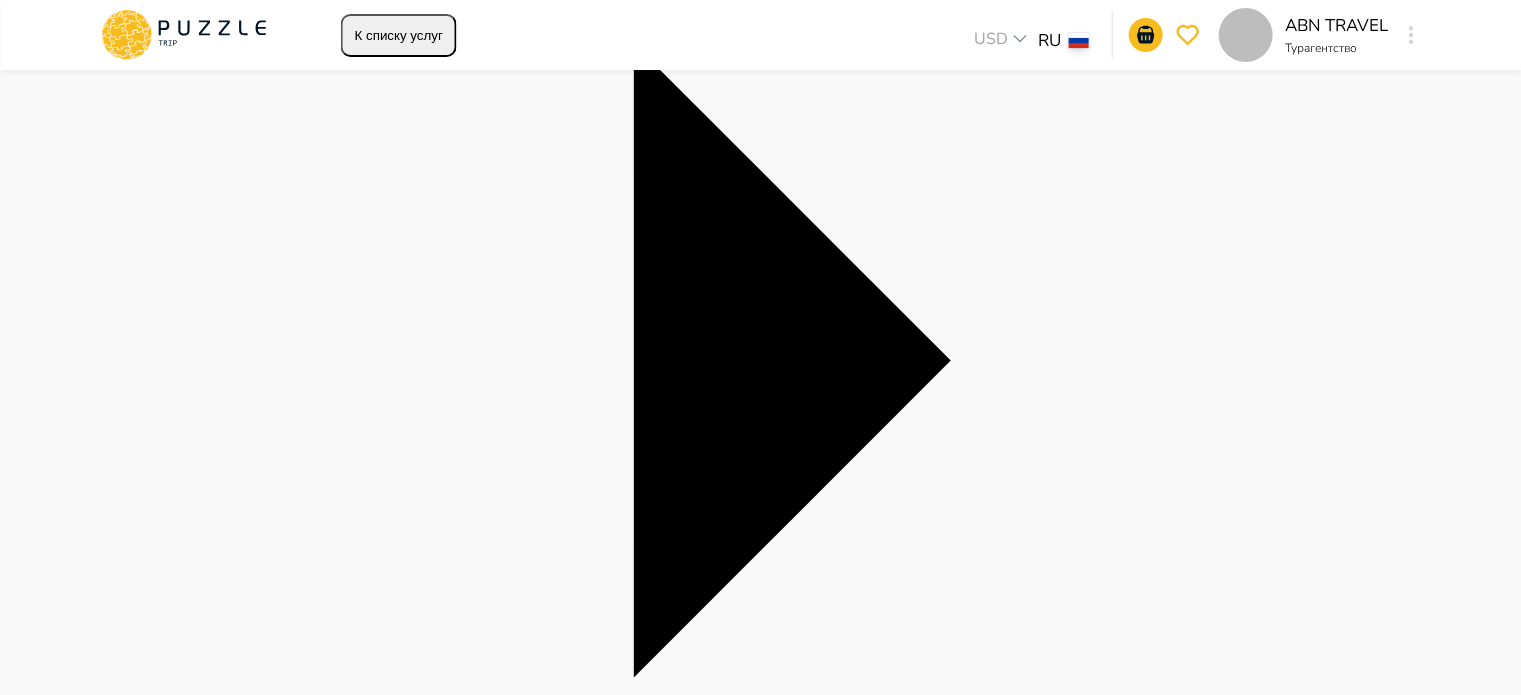click on "+" at bounding box center [14, 3210] 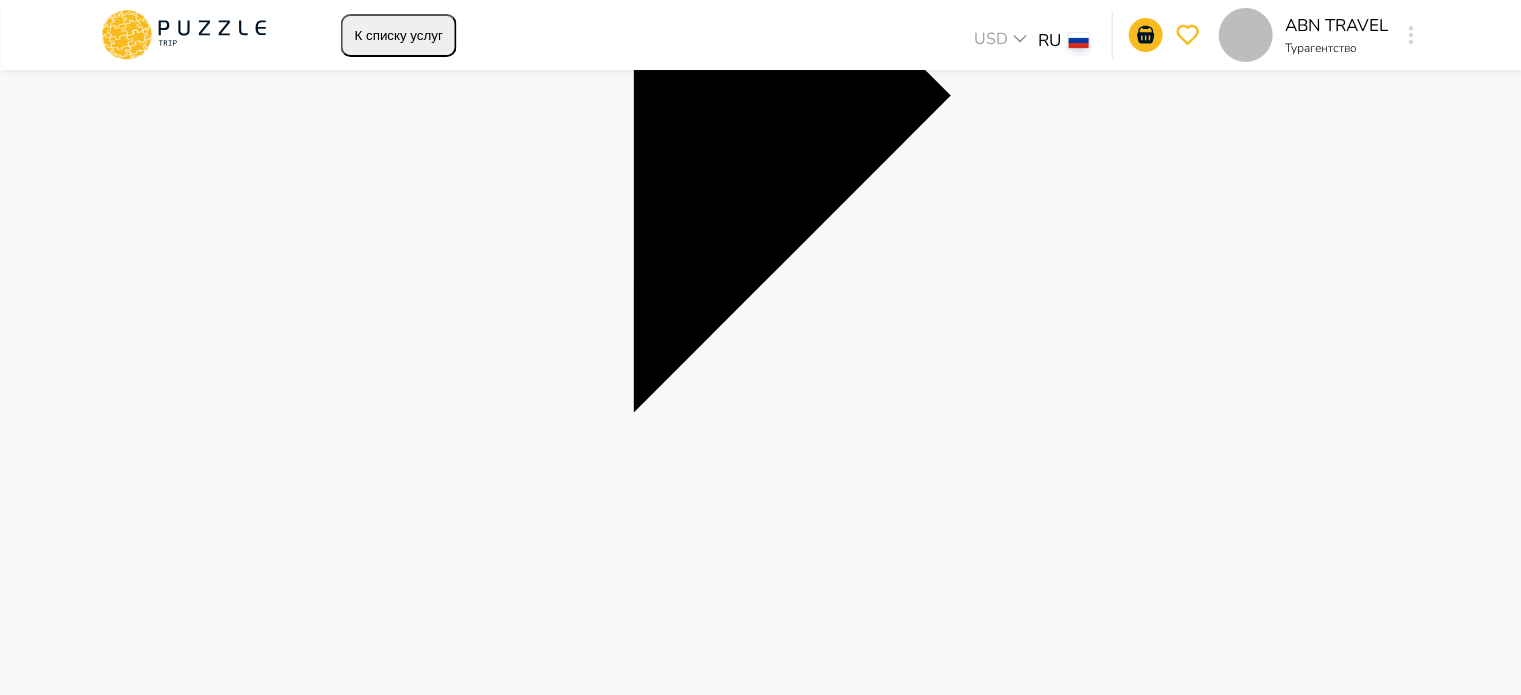 scroll, scrollTop: 800, scrollLeft: 0, axis: vertical 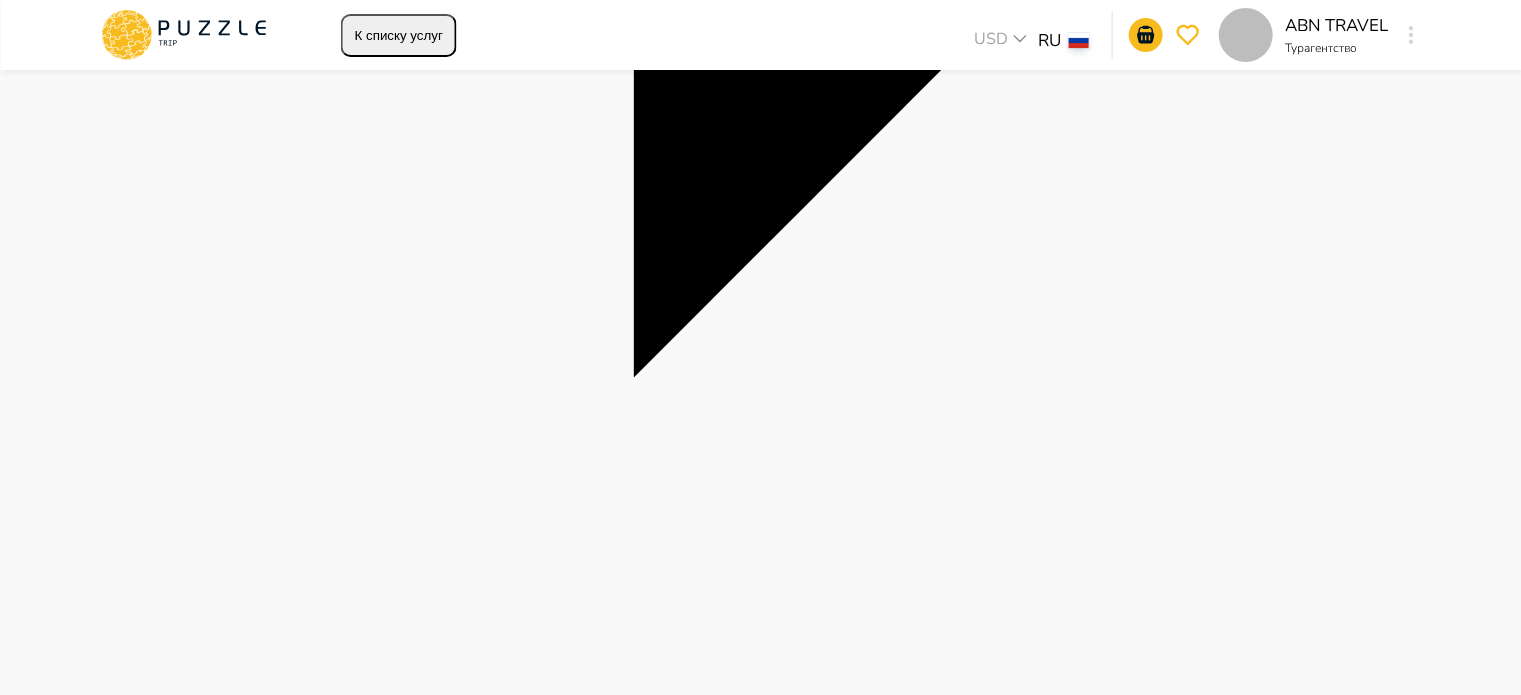 click on "Найти" at bounding box center (21, 3536) 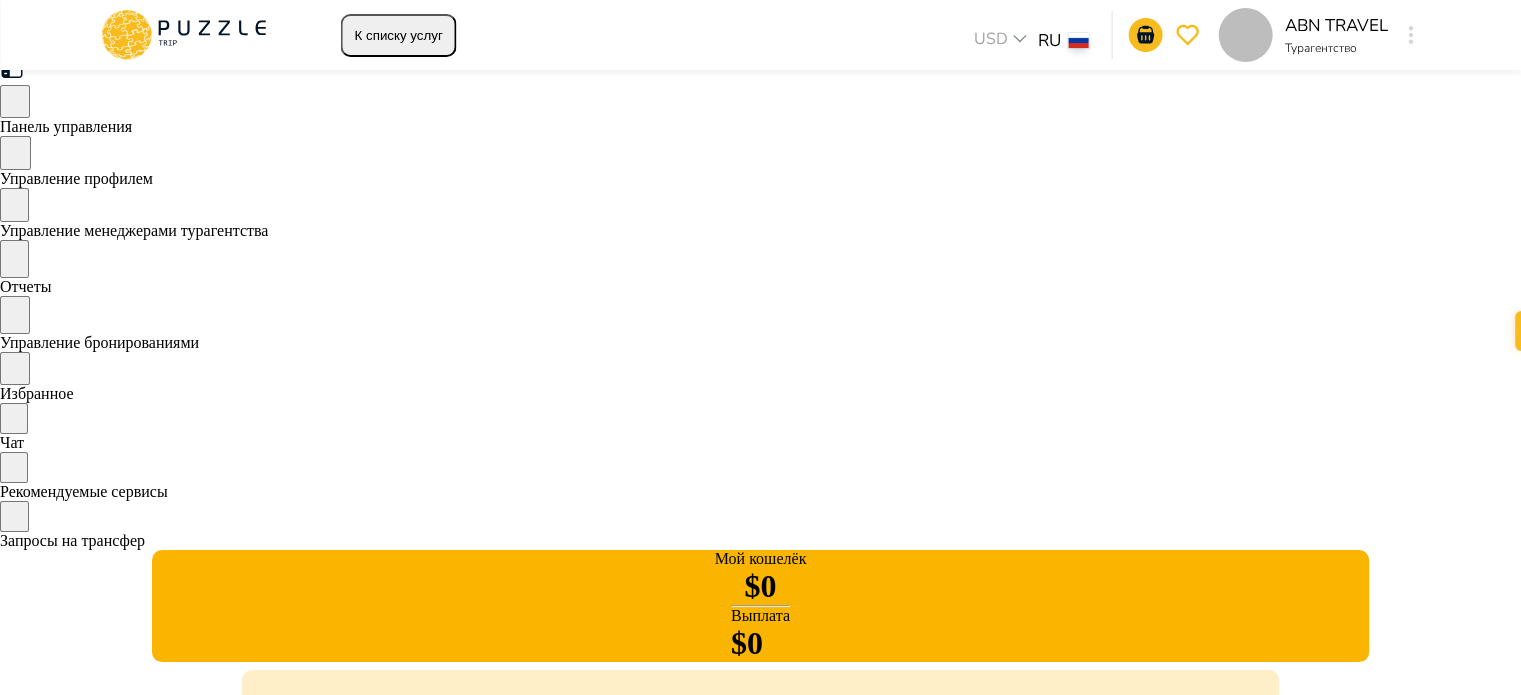 scroll, scrollTop: 0, scrollLeft: 0, axis: both 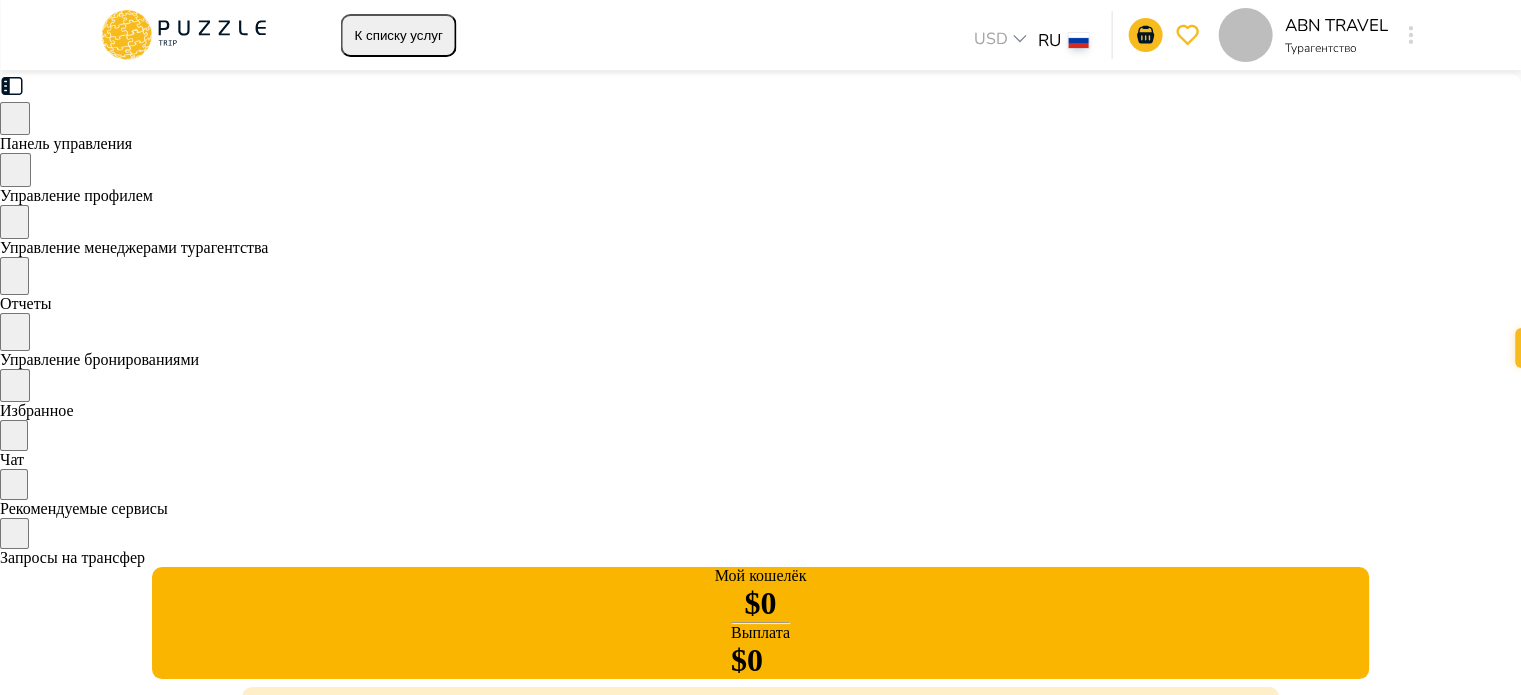 click on "Подробнее" at bounding box center [1134, 974] 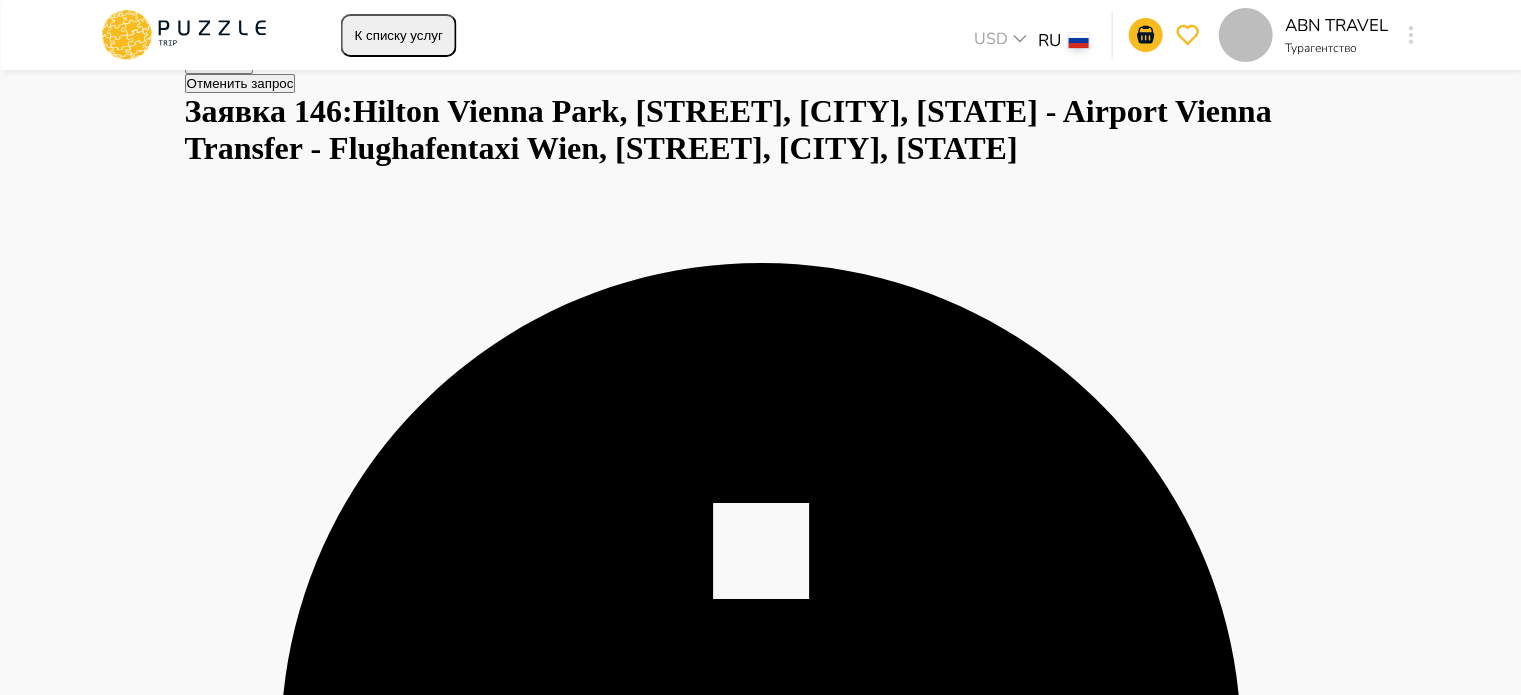 scroll, scrollTop: 0, scrollLeft: 0, axis: both 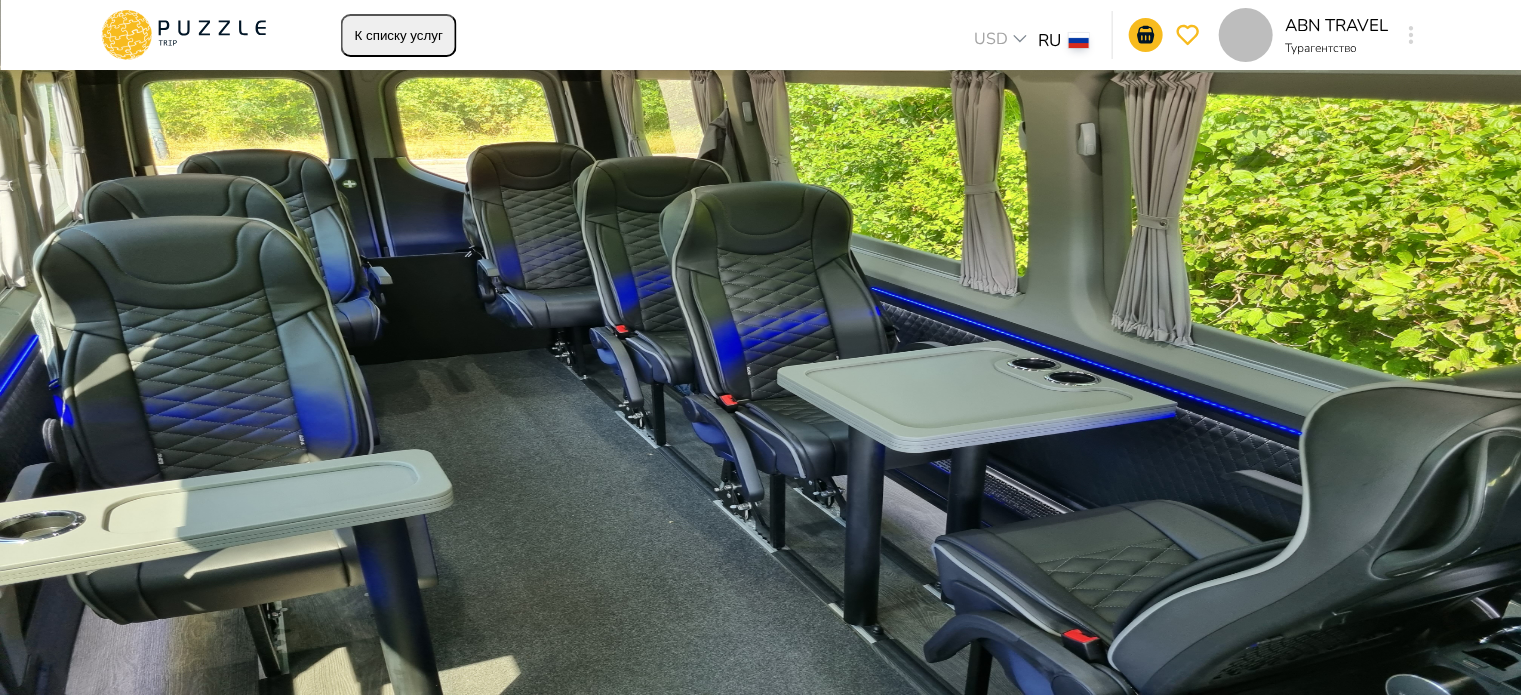 click on "Назад" at bounding box center [231, 97] 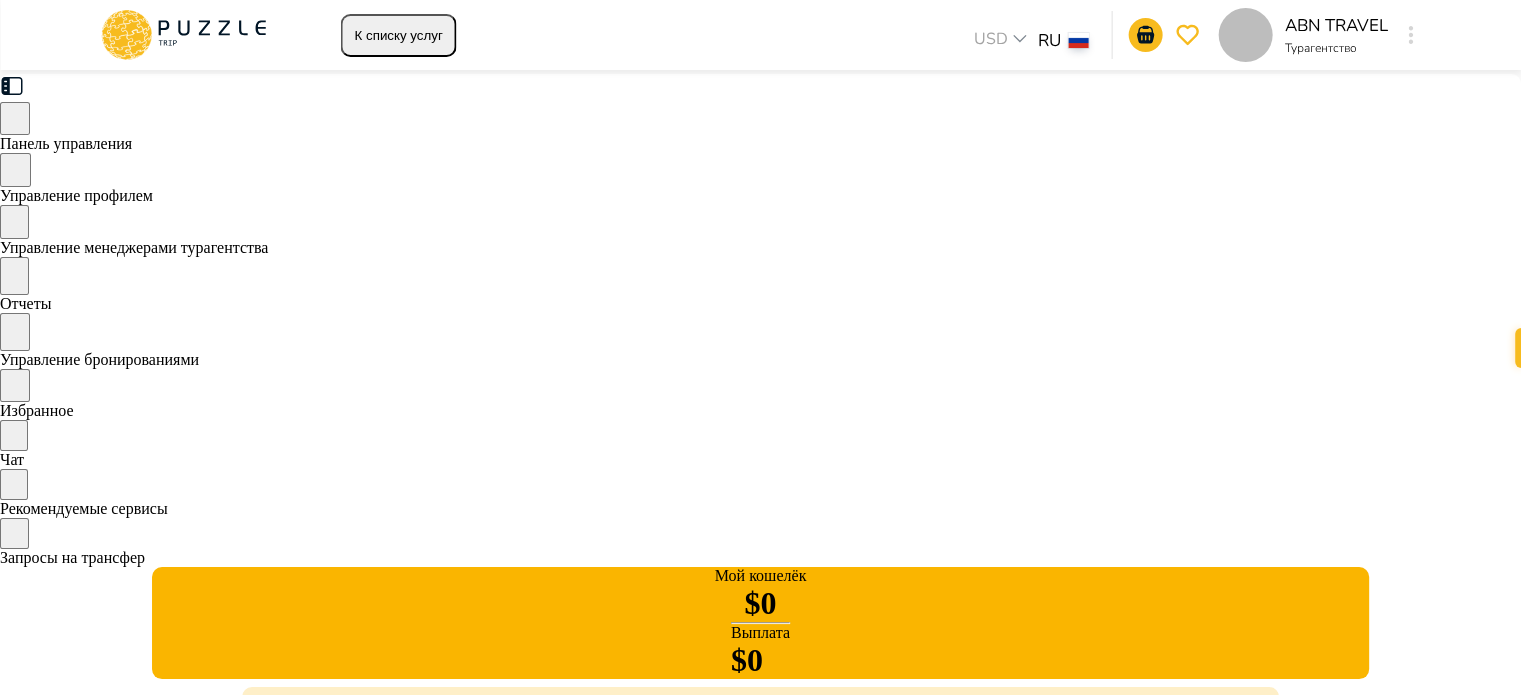 click on "Airport Vienna Transfer - Flughafentaxi Wien, [STREET], [CITY], [STATE]" at bounding box center [283, 975] 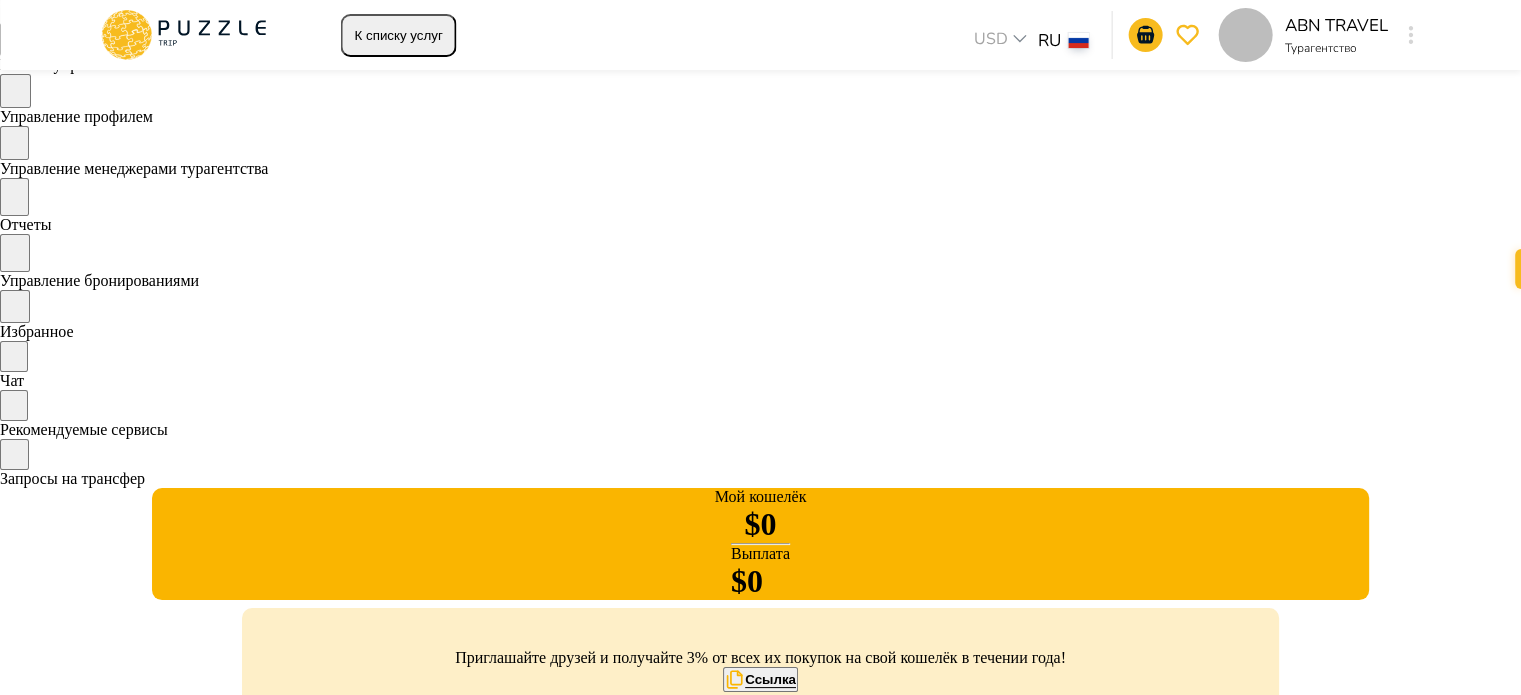scroll, scrollTop: 0, scrollLeft: 0, axis: both 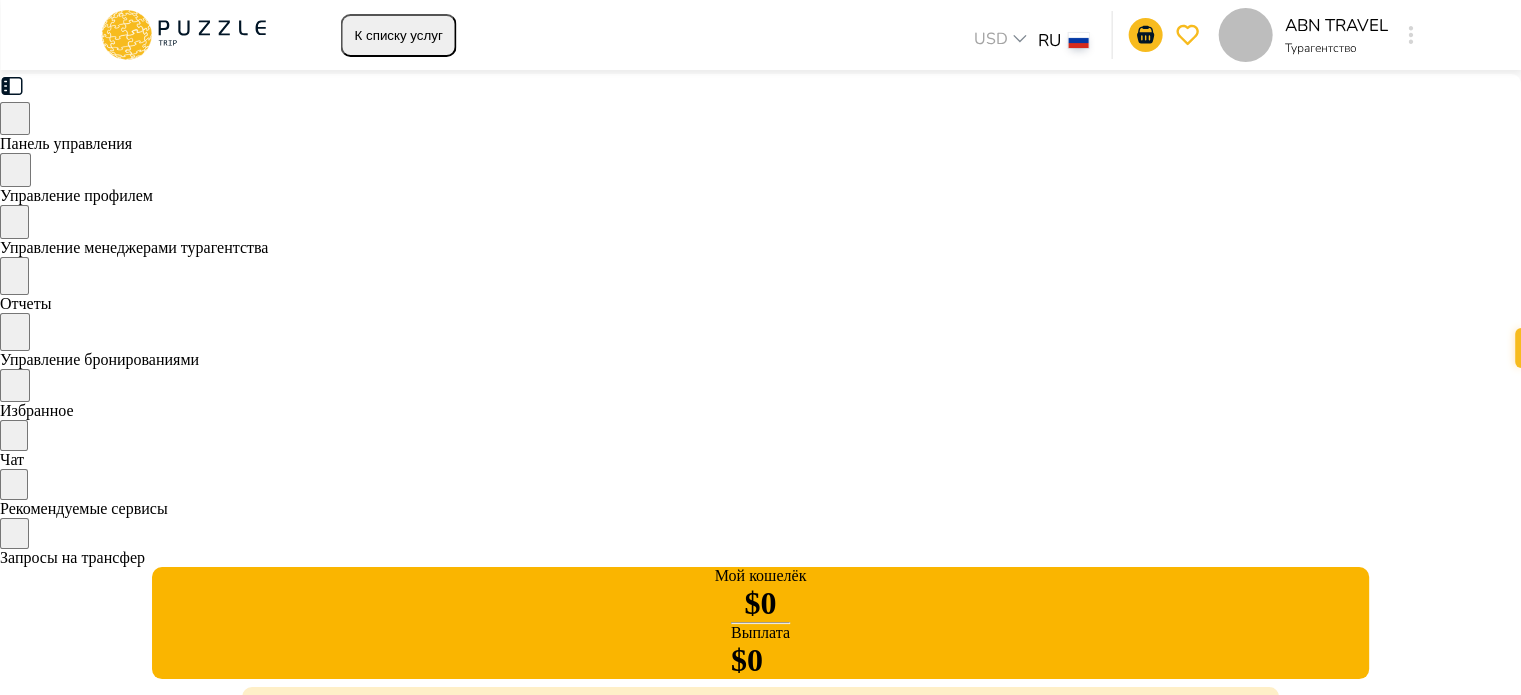click on "Подробнее" at bounding box center [1134, 974] 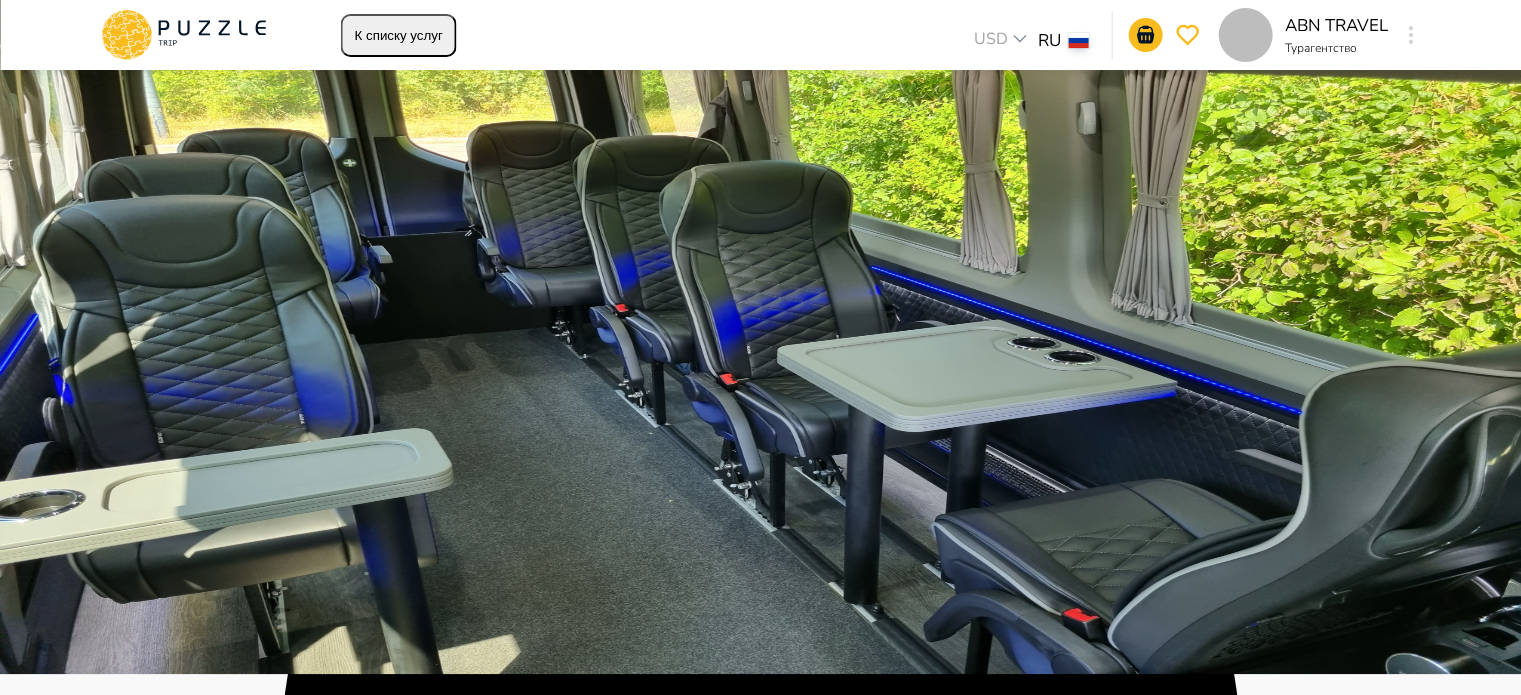 scroll, scrollTop: 0, scrollLeft: 0, axis: both 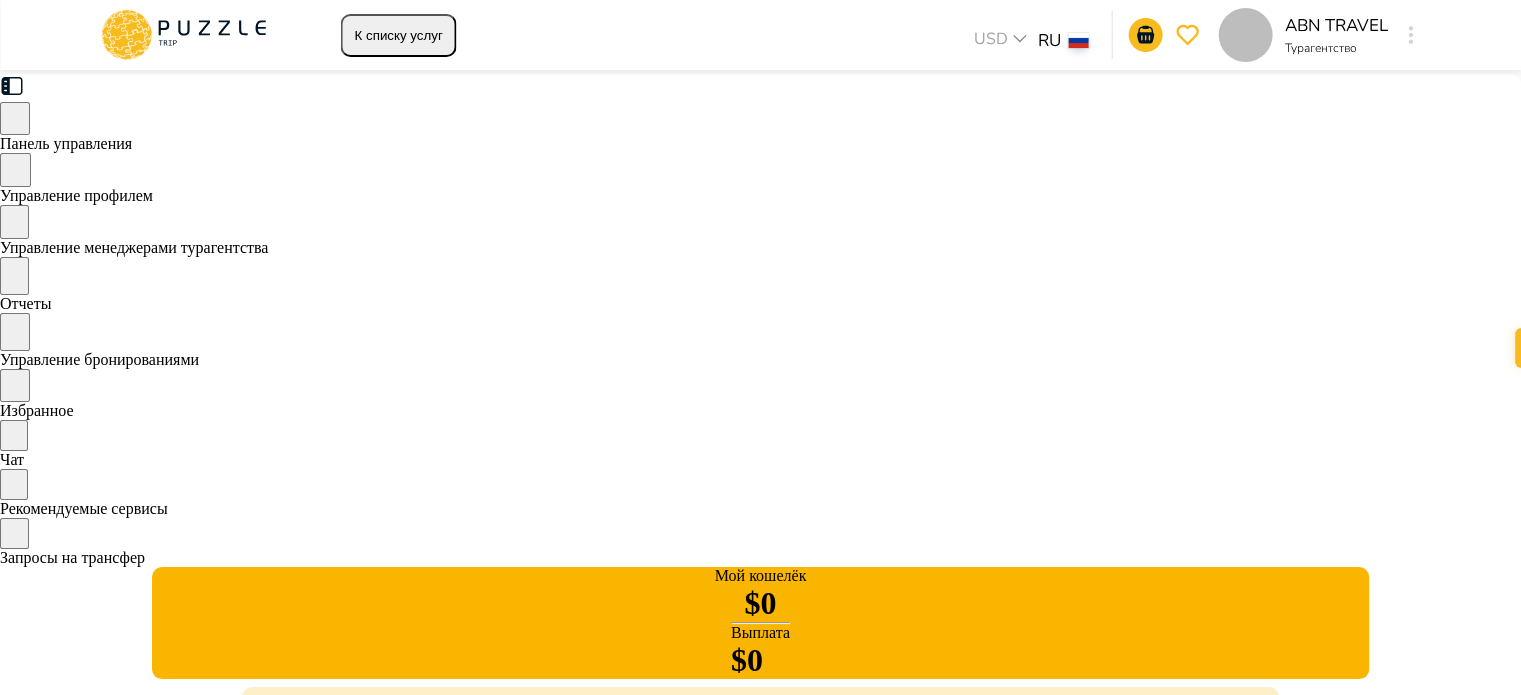 click on "Подробнее" at bounding box center [1134, 974] 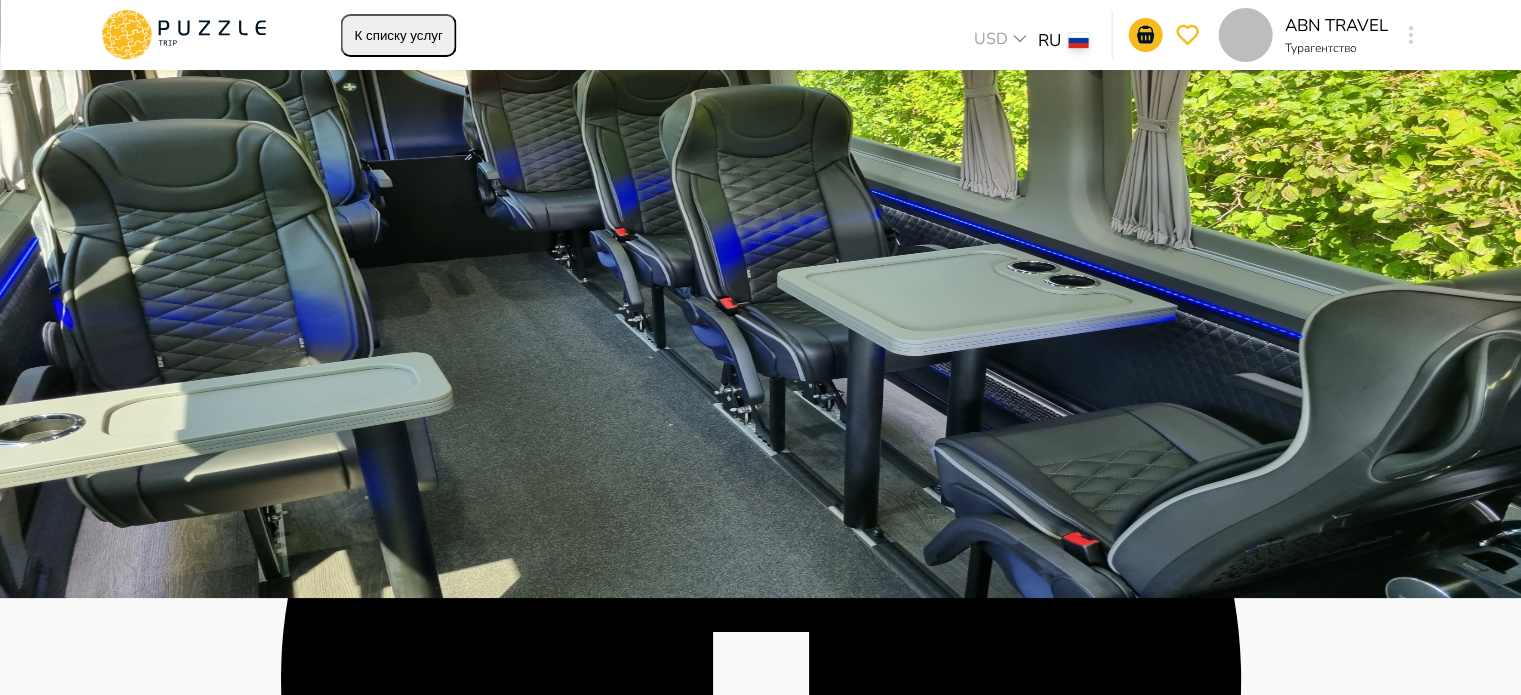 scroll, scrollTop: 0, scrollLeft: 0, axis: both 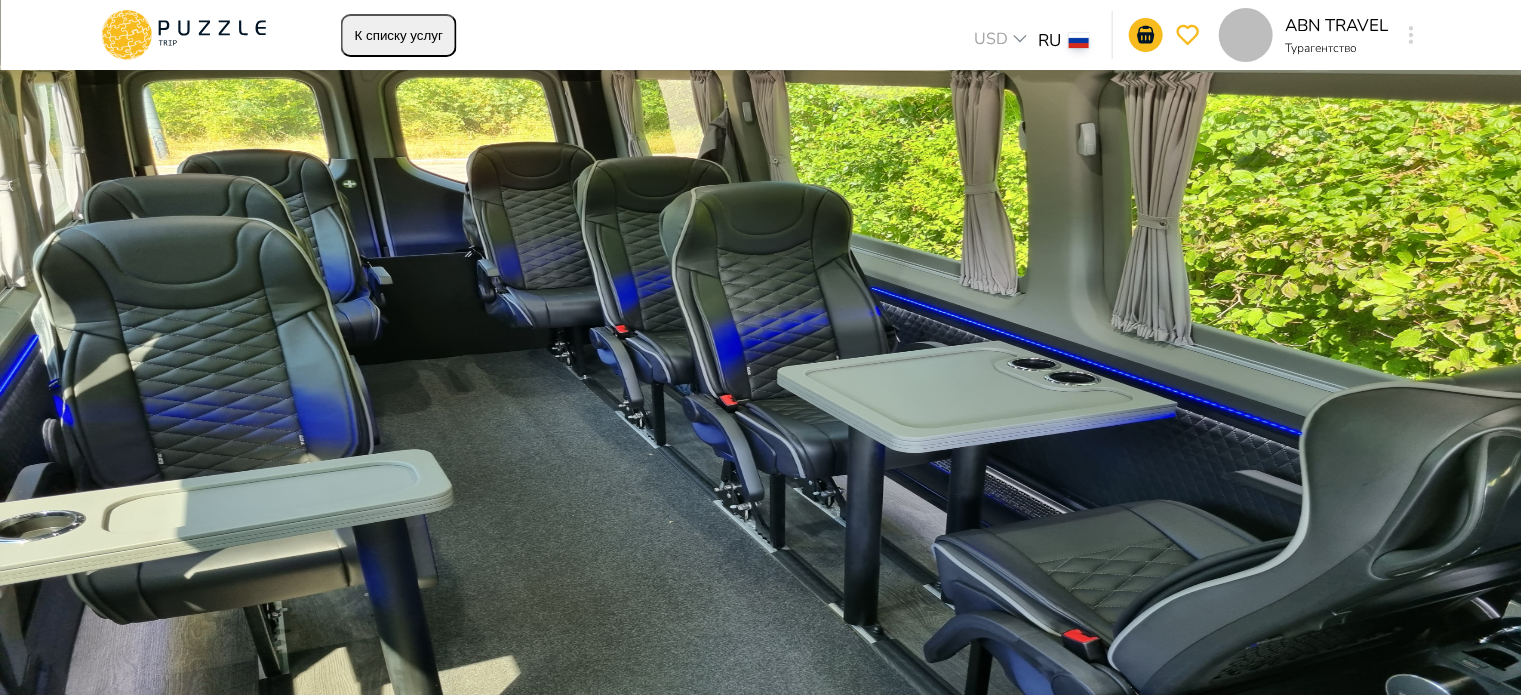 click at bounding box center (761, 1933) 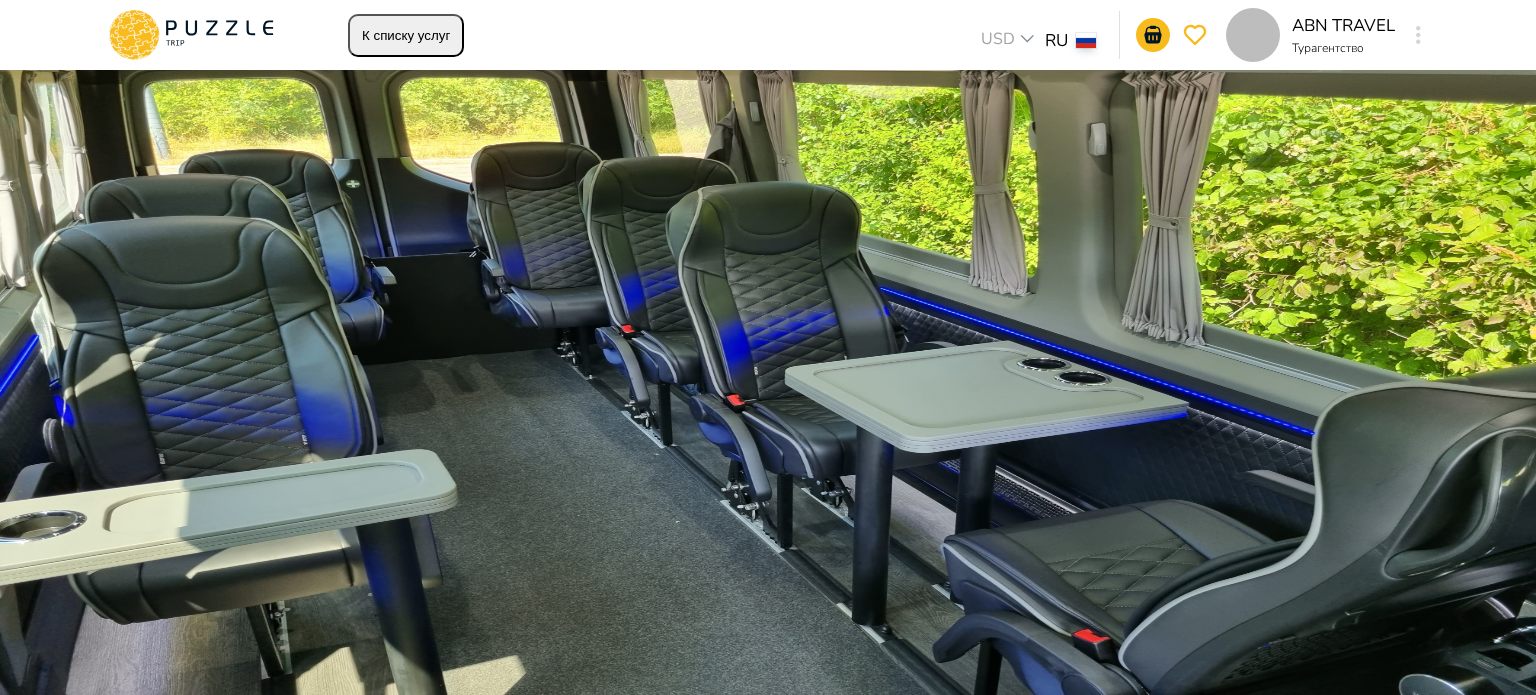 click on "Mercedes-Benz Sprinter Long, 2020 Стаж водителя  -  0 Количество выполненных поездок  -  6 Языки  -  Deutsch, English Аккуратное вождение Пунктуальность водителя Чистота автомобиля  Есть Wi-Fi  Есть зарядное устройство 2020 Год $   150.39 Подтвердить" at bounding box center [760, 15004] 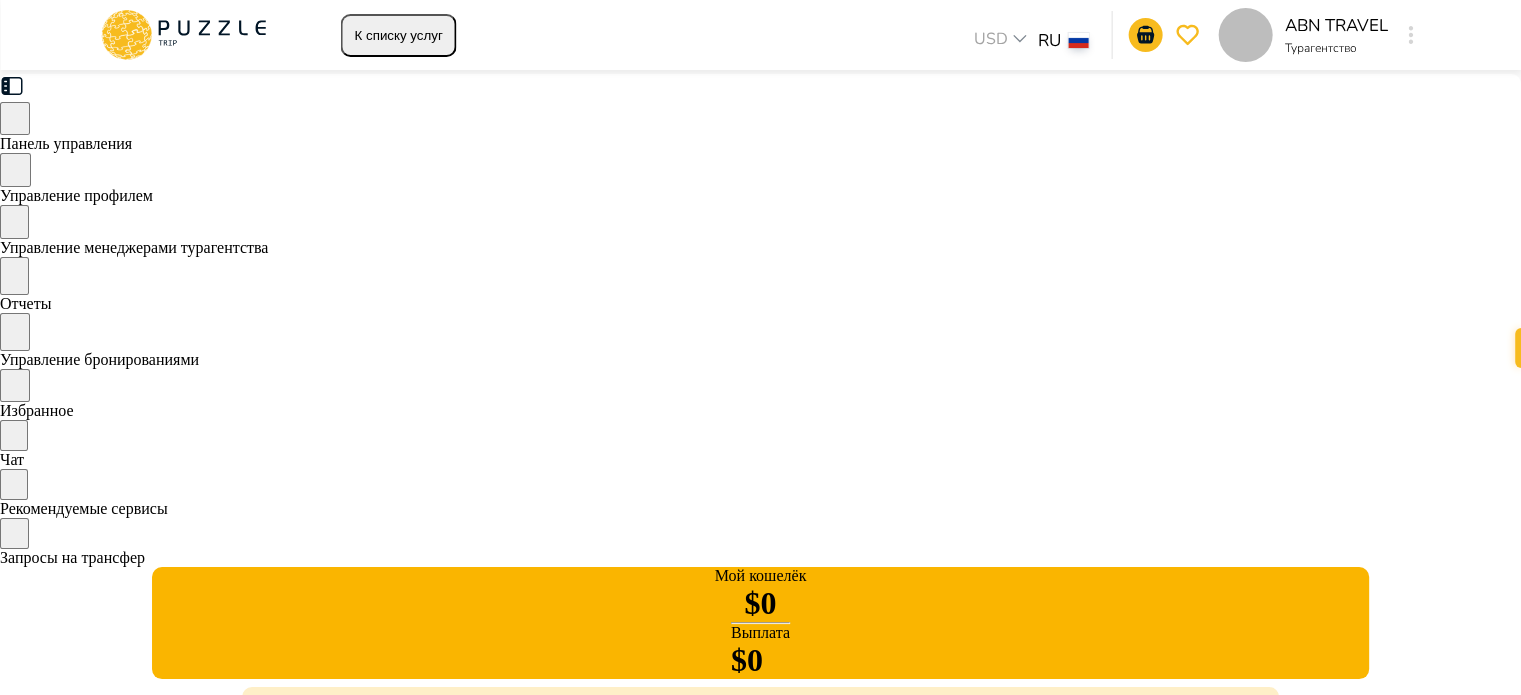 click on "Подробнее" at bounding box center (1134, 974) 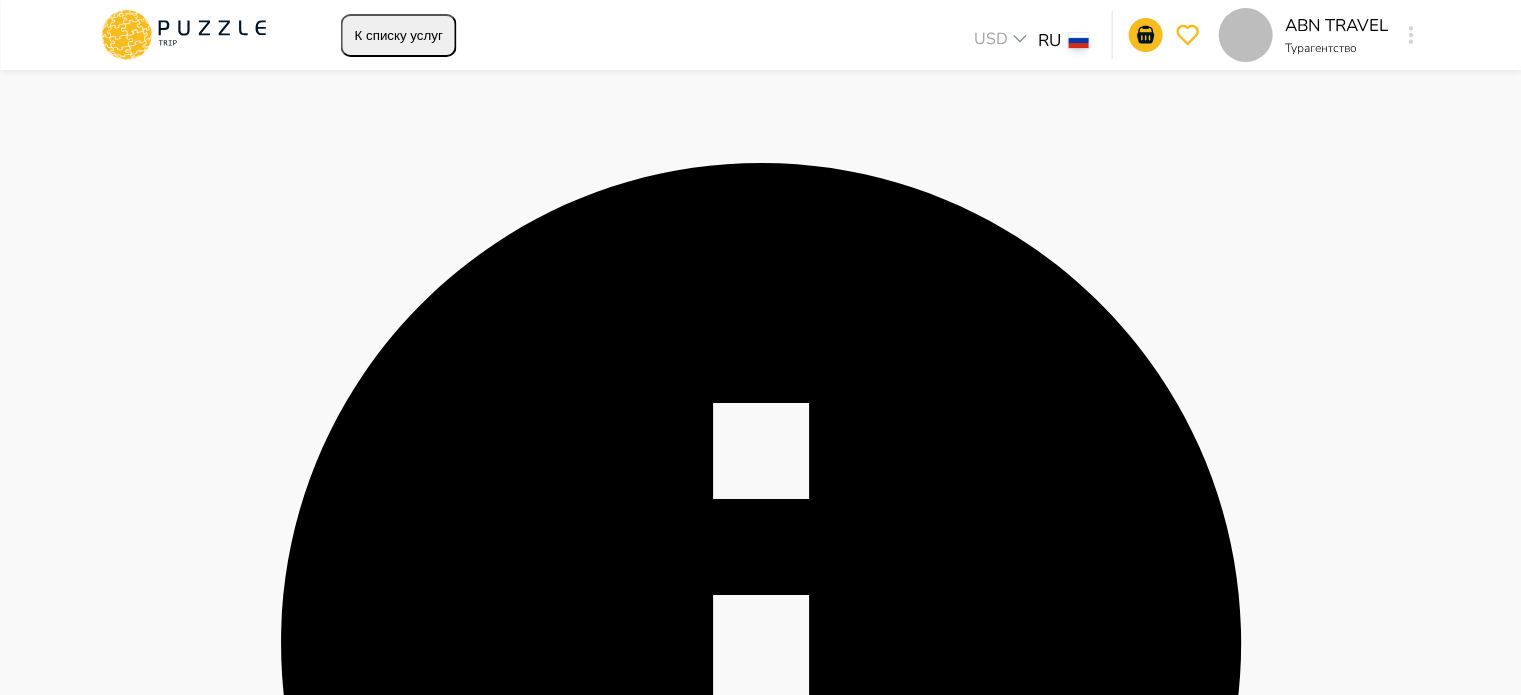 scroll, scrollTop: 100, scrollLeft: 0, axis: vertical 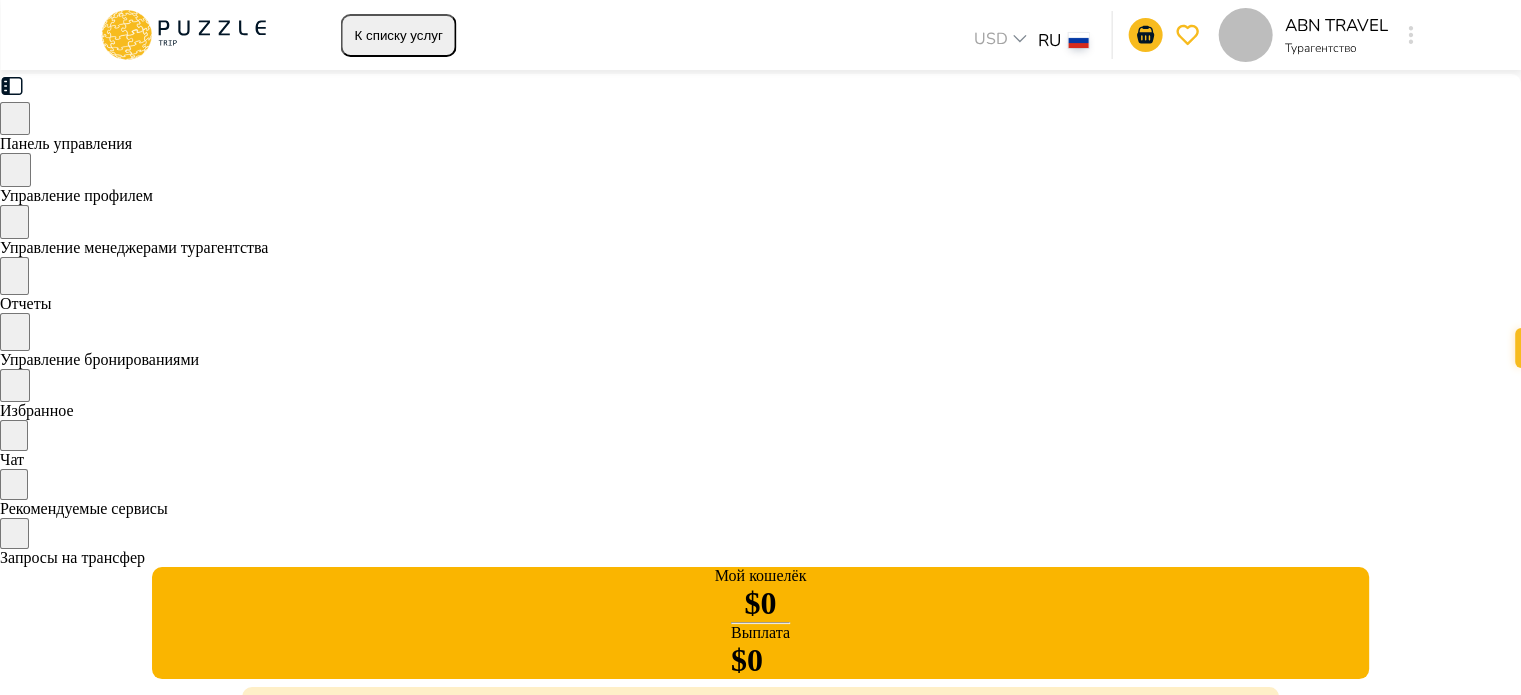 click on "Подробнее" at bounding box center [1134, 974] 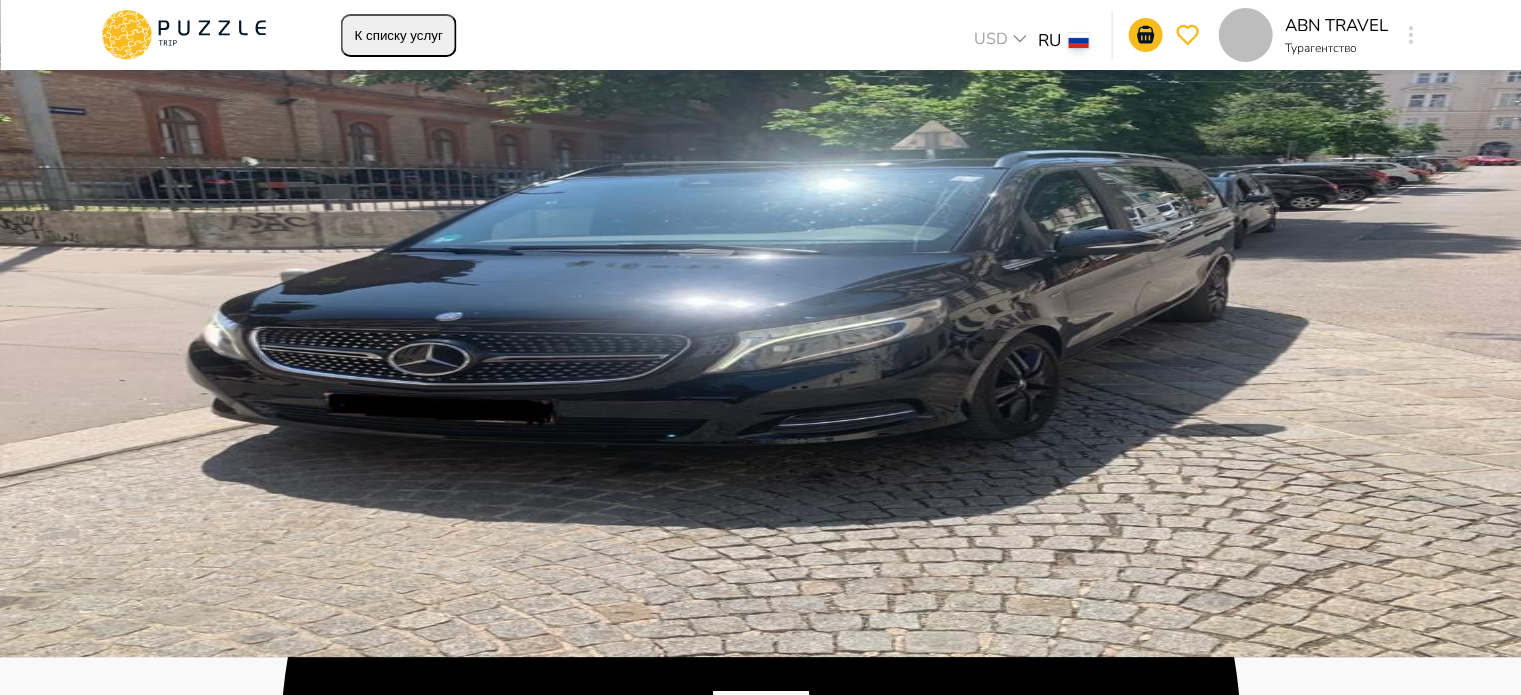 scroll, scrollTop: 4, scrollLeft: 0, axis: vertical 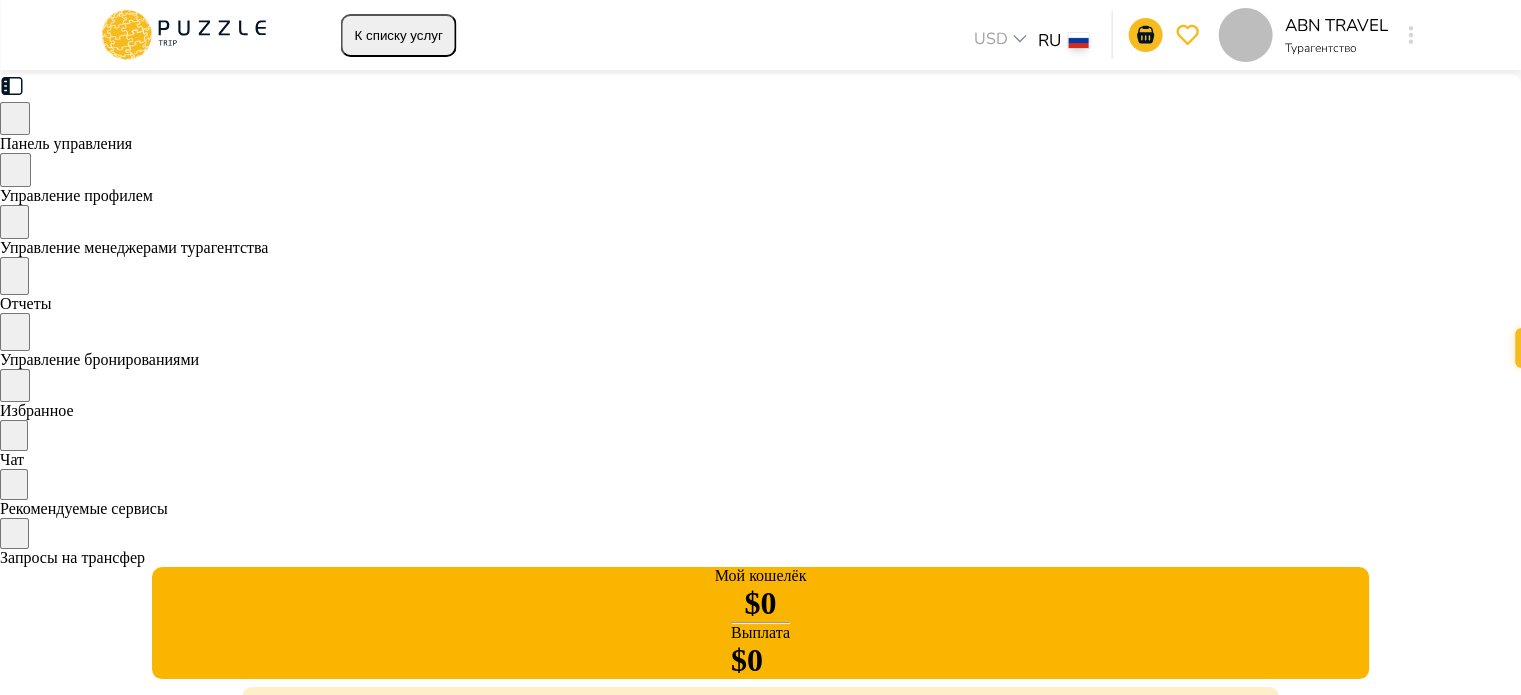 click on "Подробнее" at bounding box center (1134, 974) 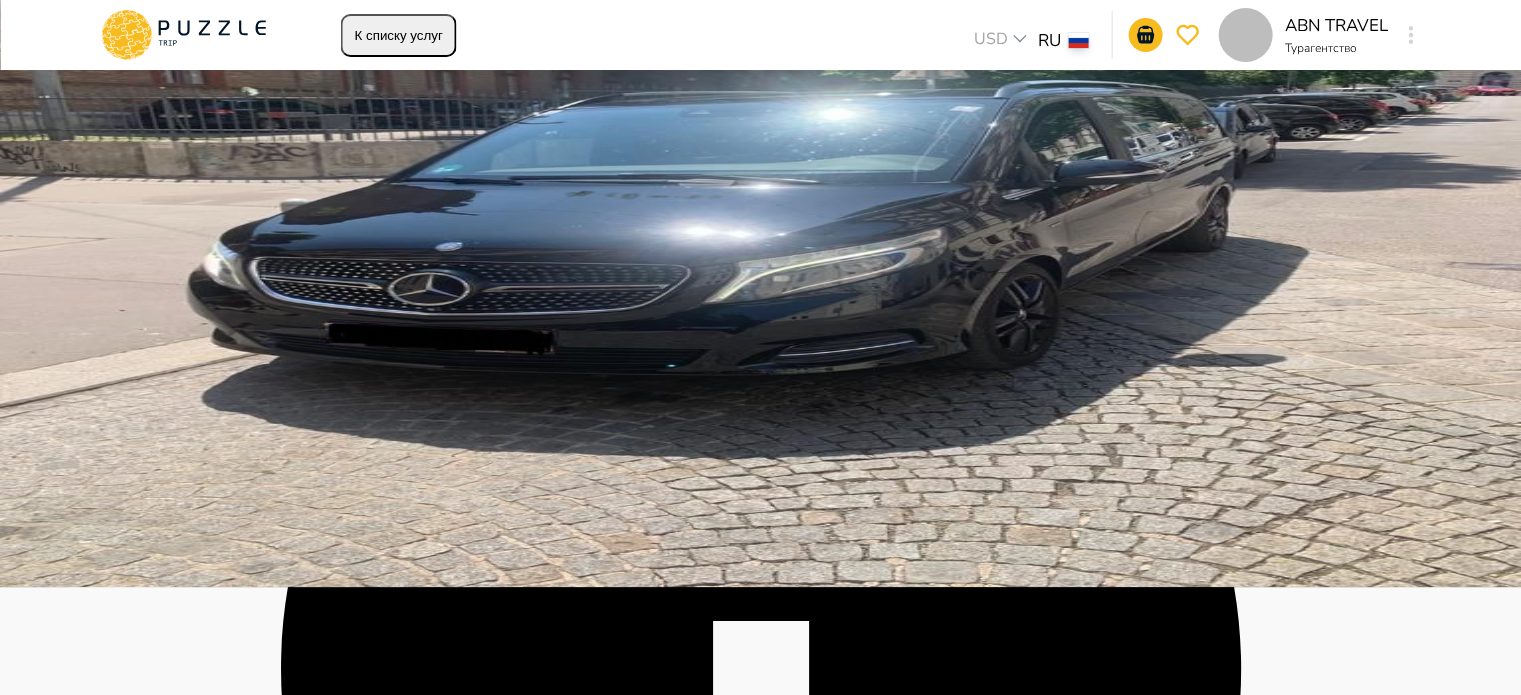 scroll, scrollTop: 0, scrollLeft: 0, axis: both 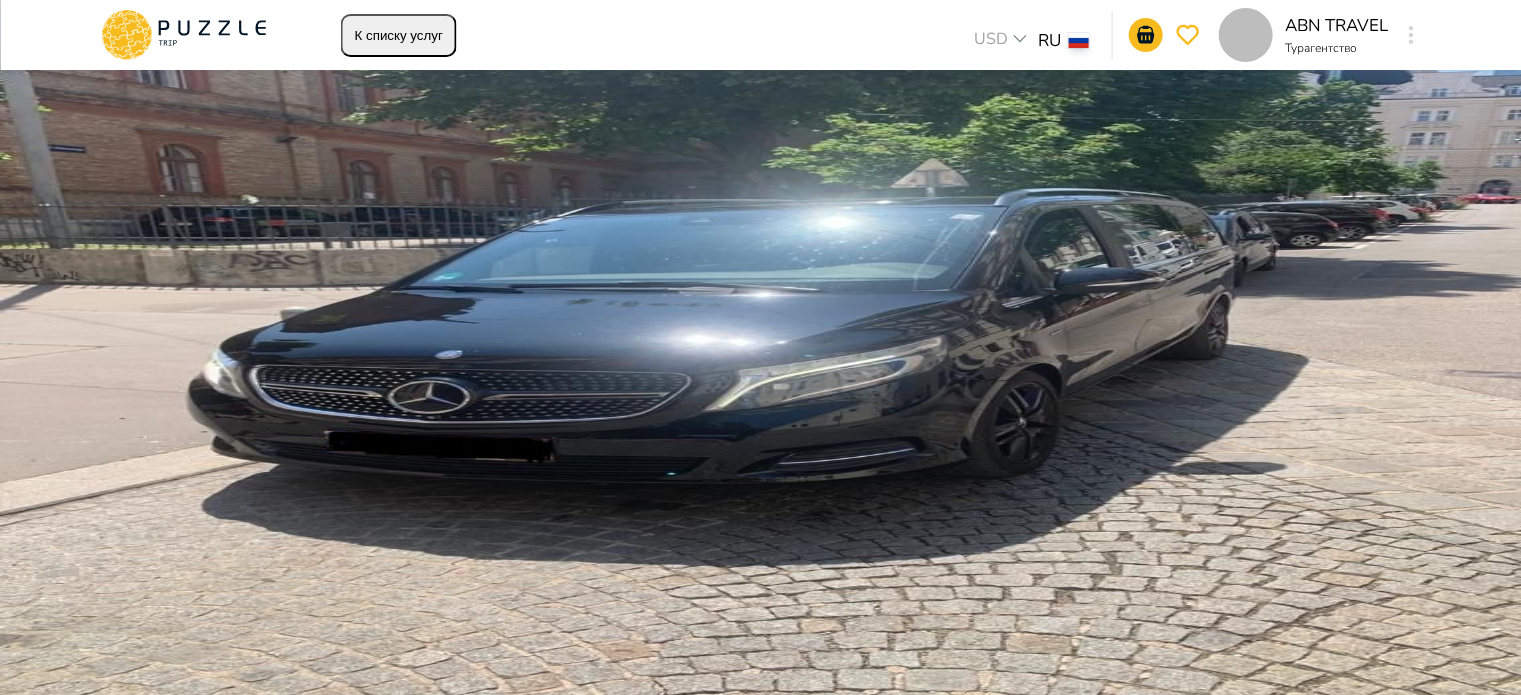 click on "К списку услуг" at bounding box center [399, 35] 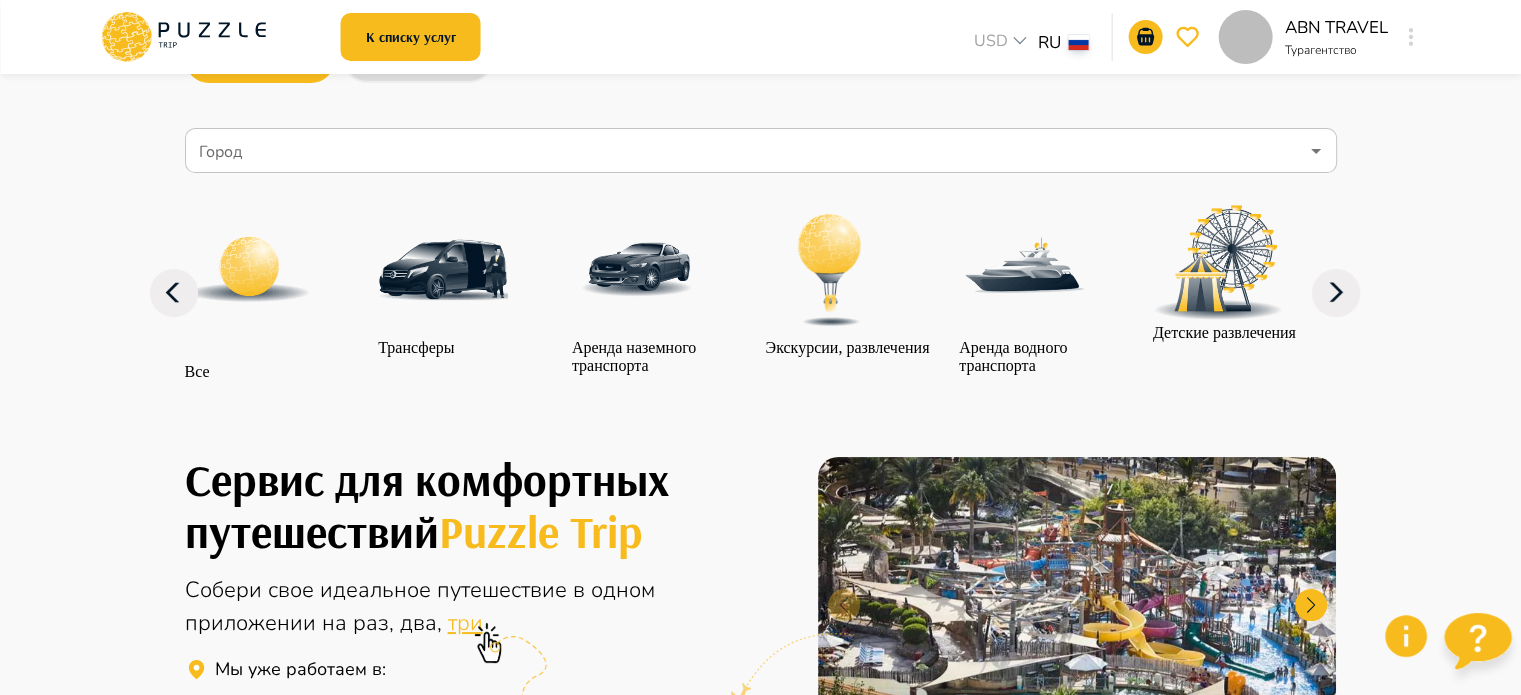 scroll, scrollTop: 0, scrollLeft: 0, axis: both 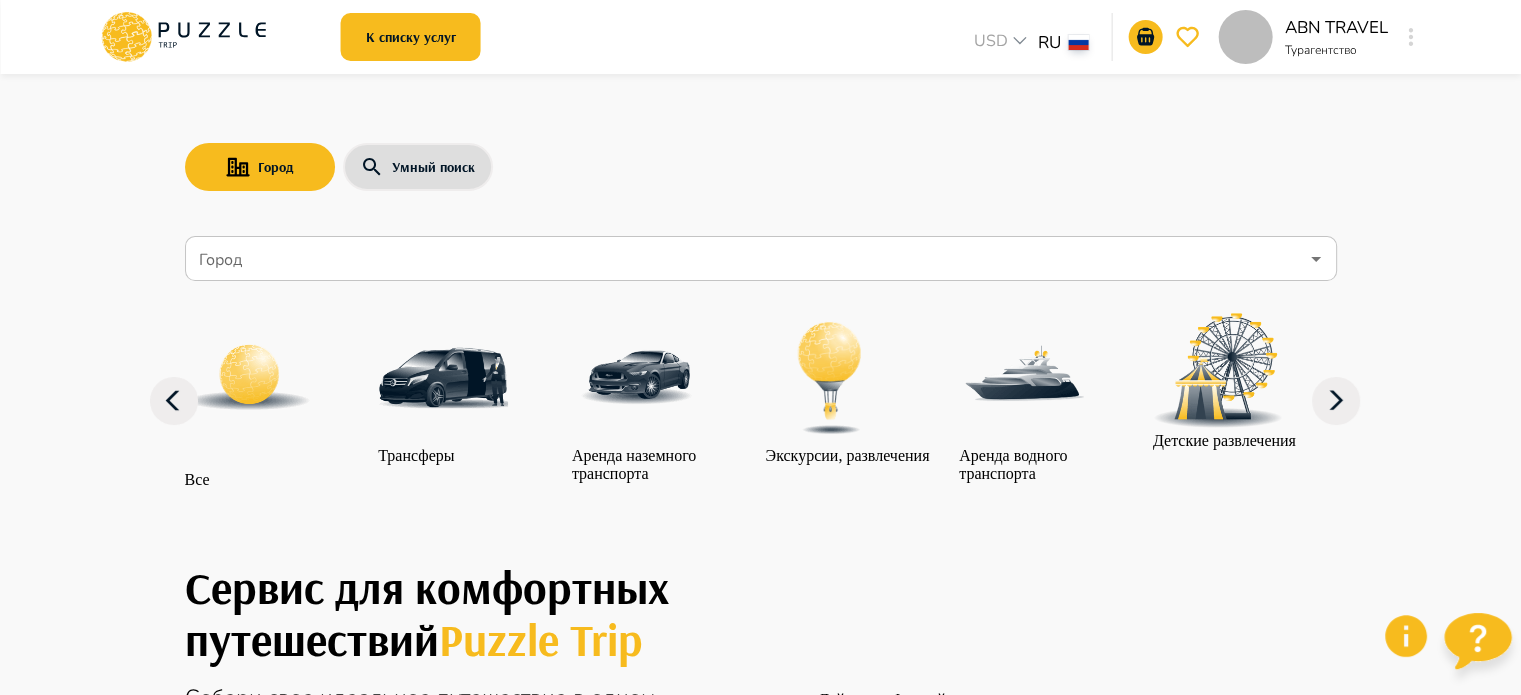 click on "Трансферы" at bounding box center [443, 389] 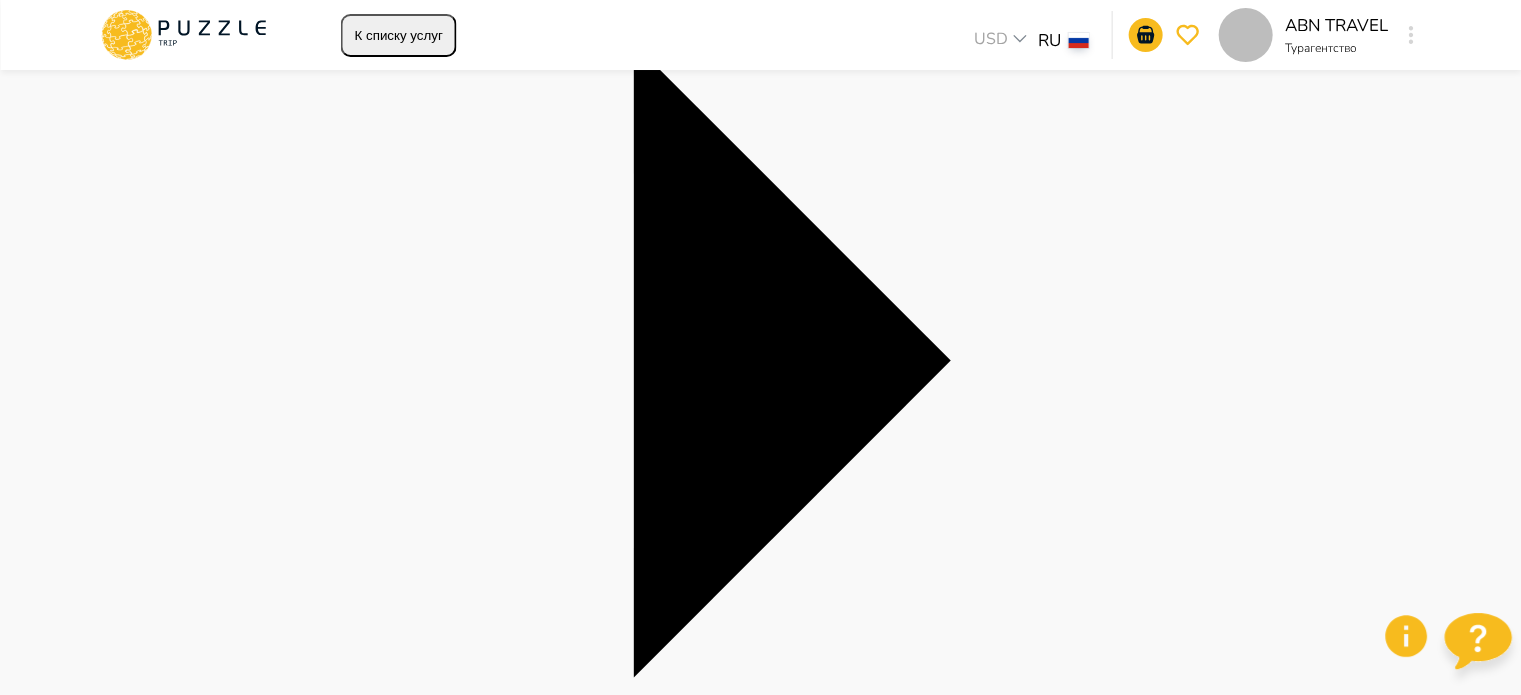 scroll, scrollTop: 0, scrollLeft: 0, axis: both 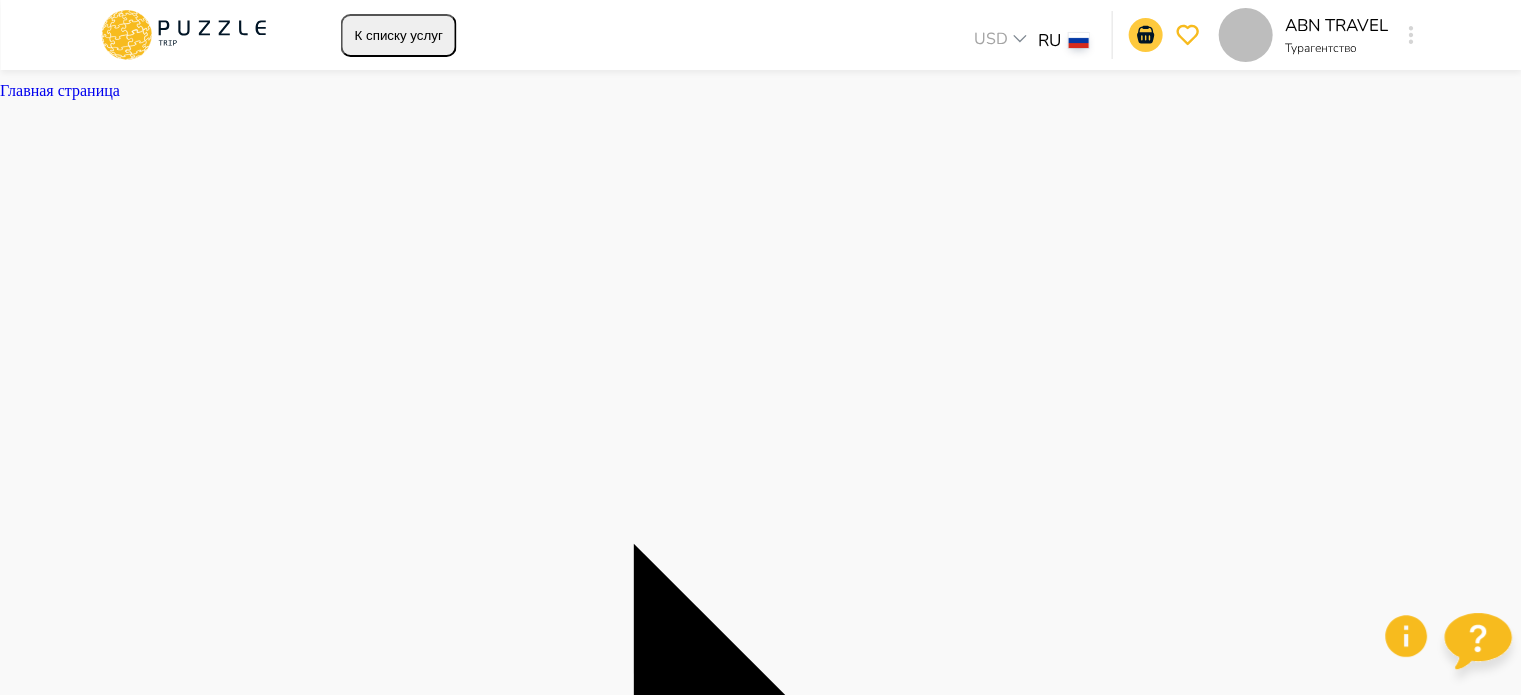 click at bounding box center (1146, 35) 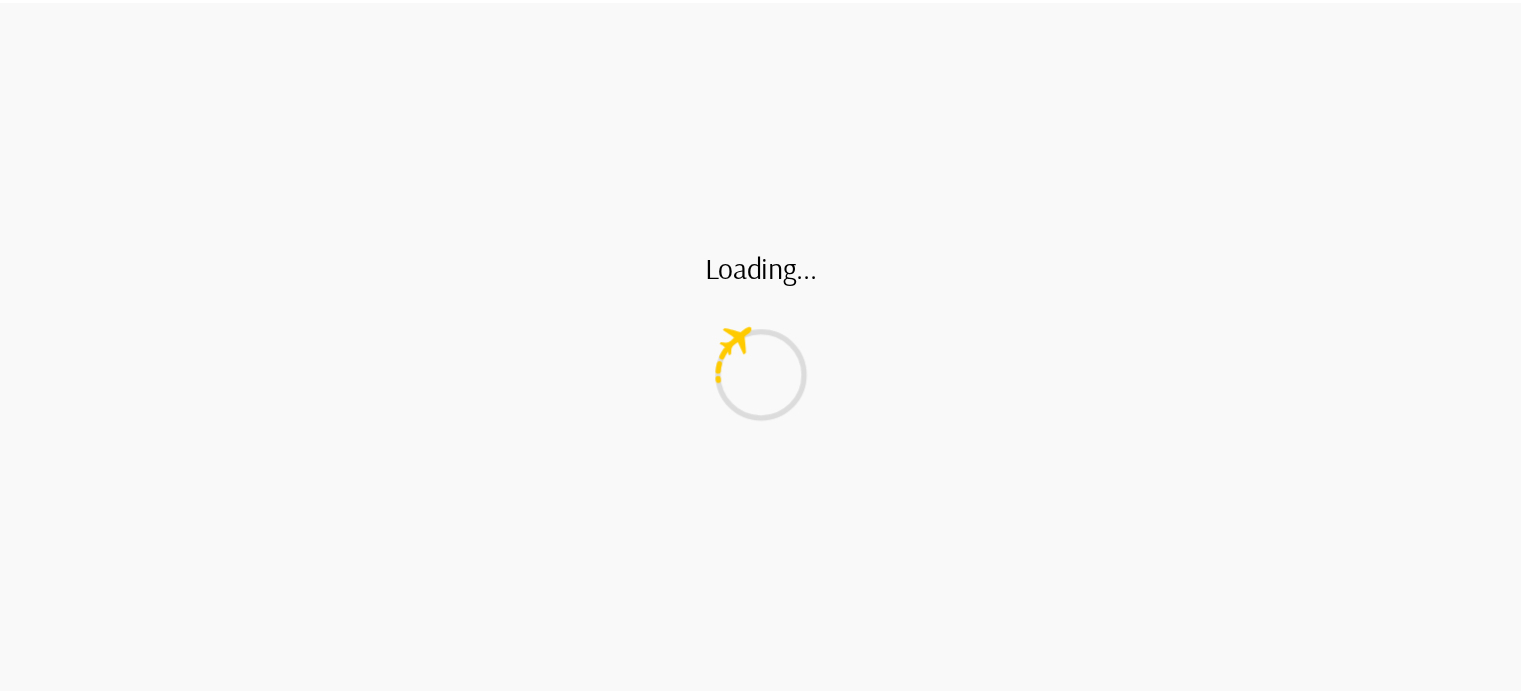 scroll, scrollTop: 0, scrollLeft: 0, axis: both 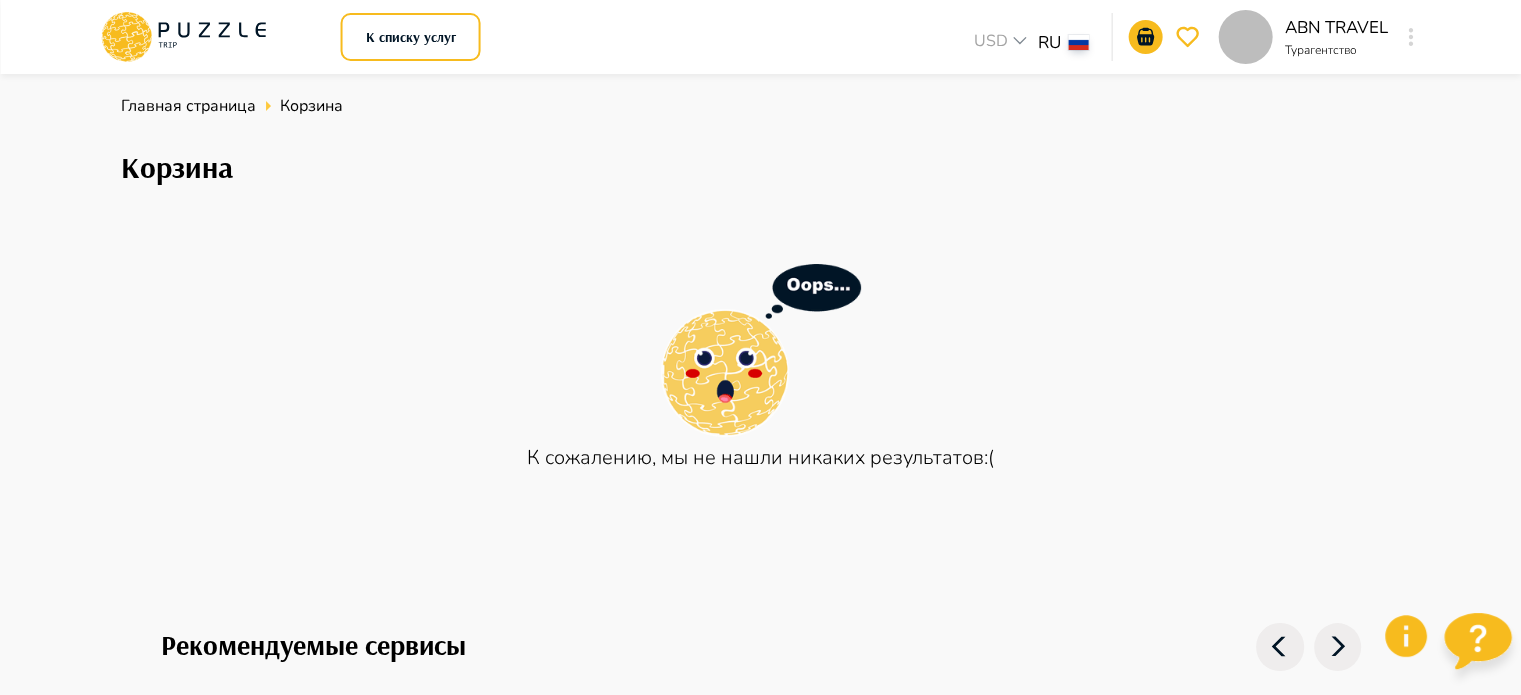 click at bounding box center (183, 30) 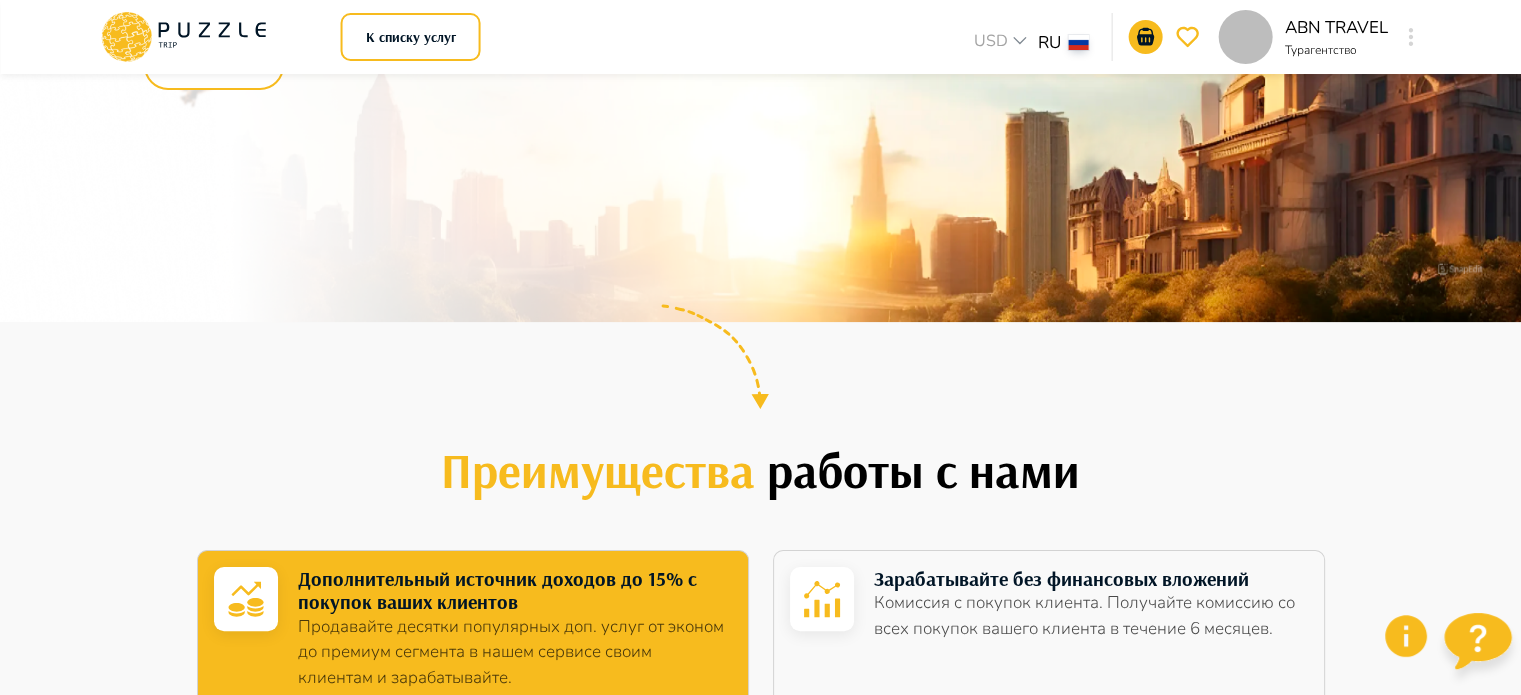 scroll, scrollTop: 100, scrollLeft: 0, axis: vertical 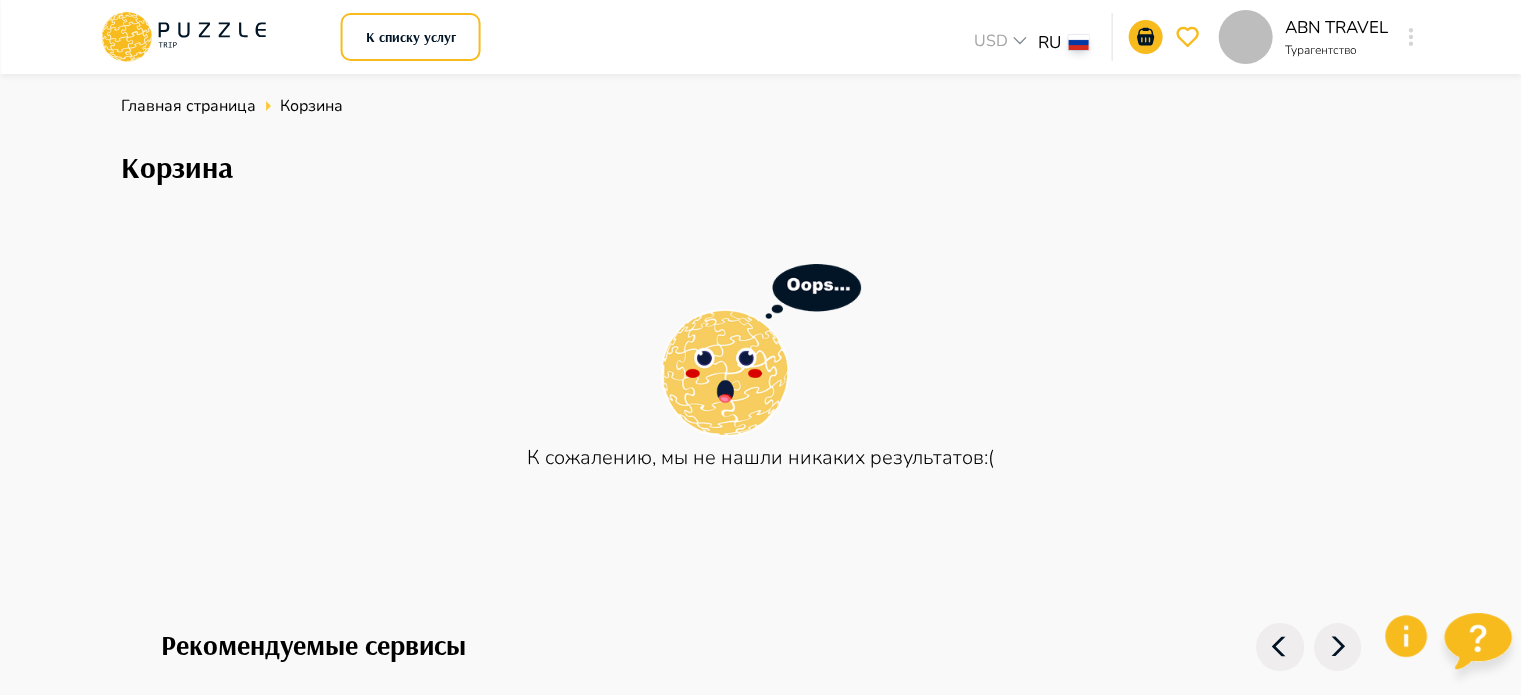 click at bounding box center [184, 37] 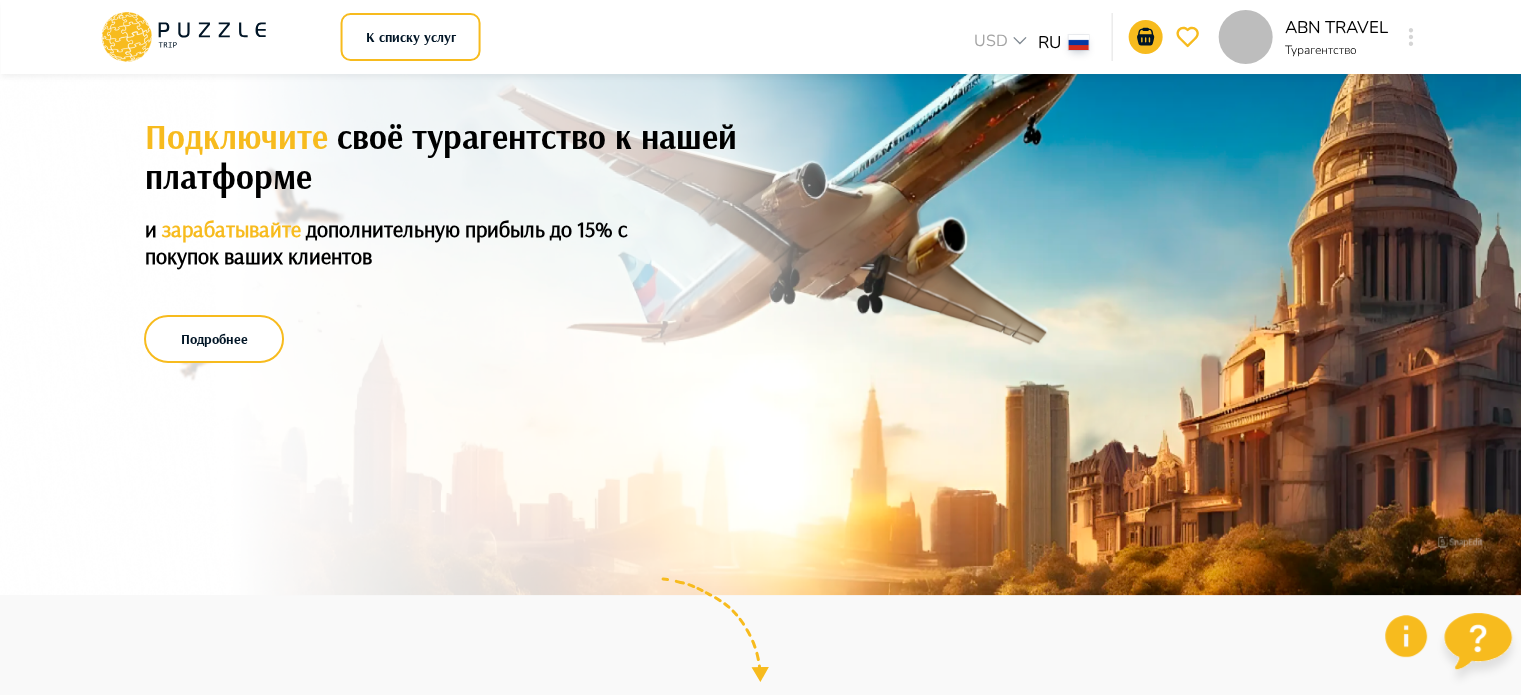 scroll, scrollTop: 0, scrollLeft: 0, axis: both 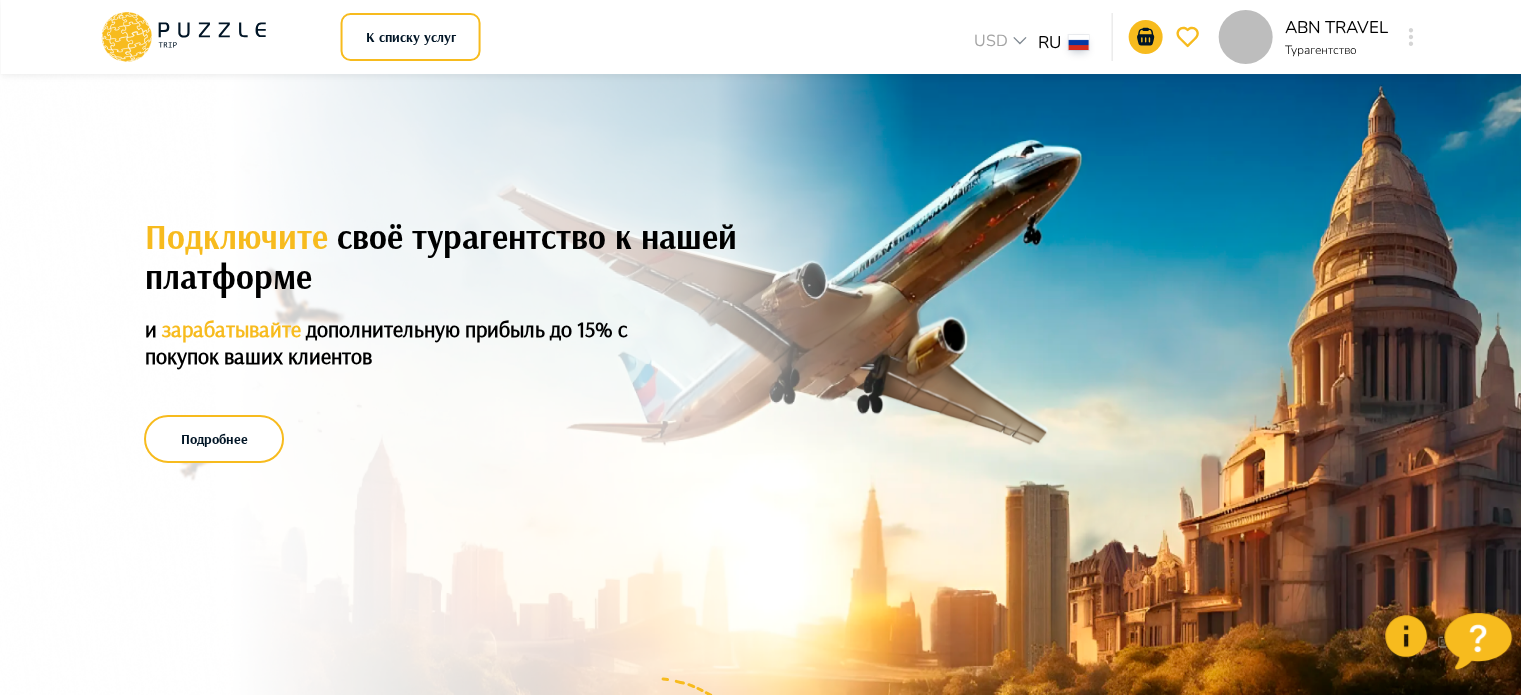 click at bounding box center [184, 37] 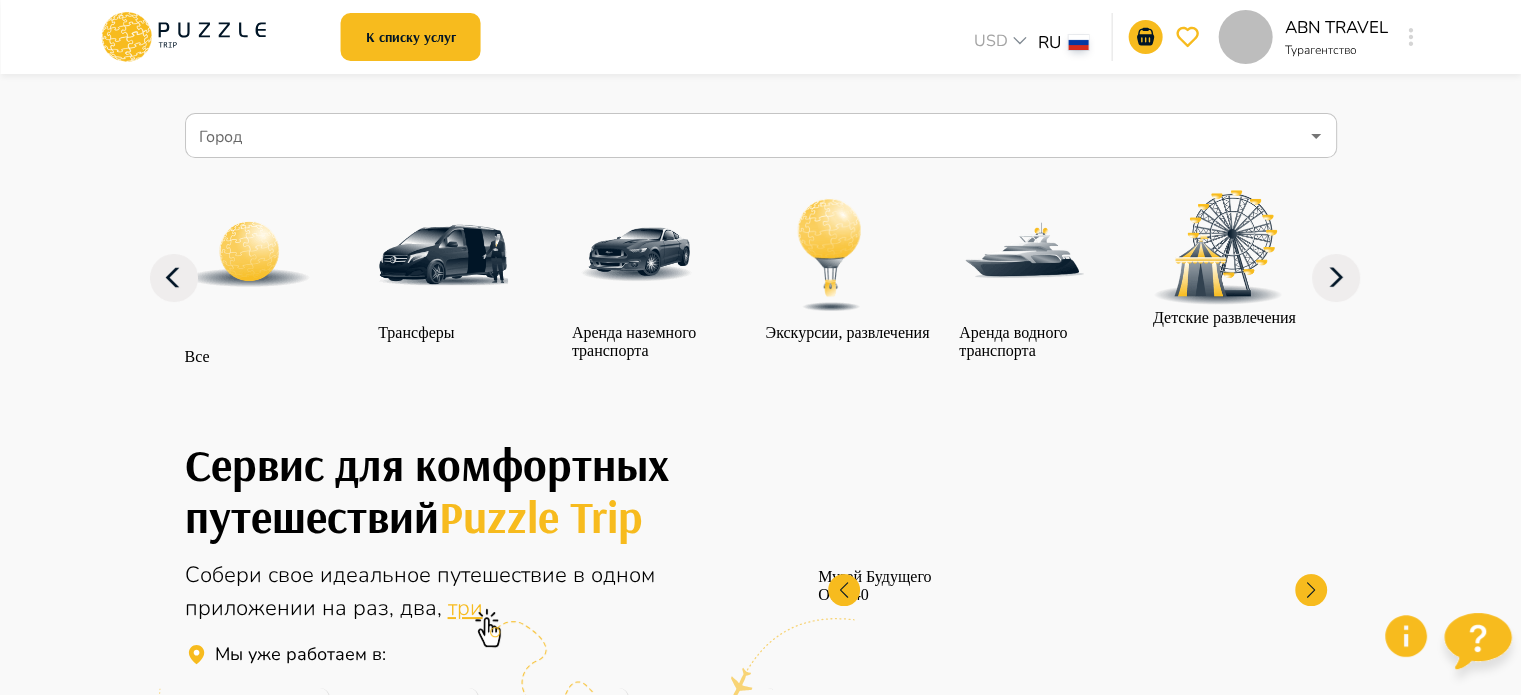 scroll, scrollTop: 200, scrollLeft: 0, axis: vertical 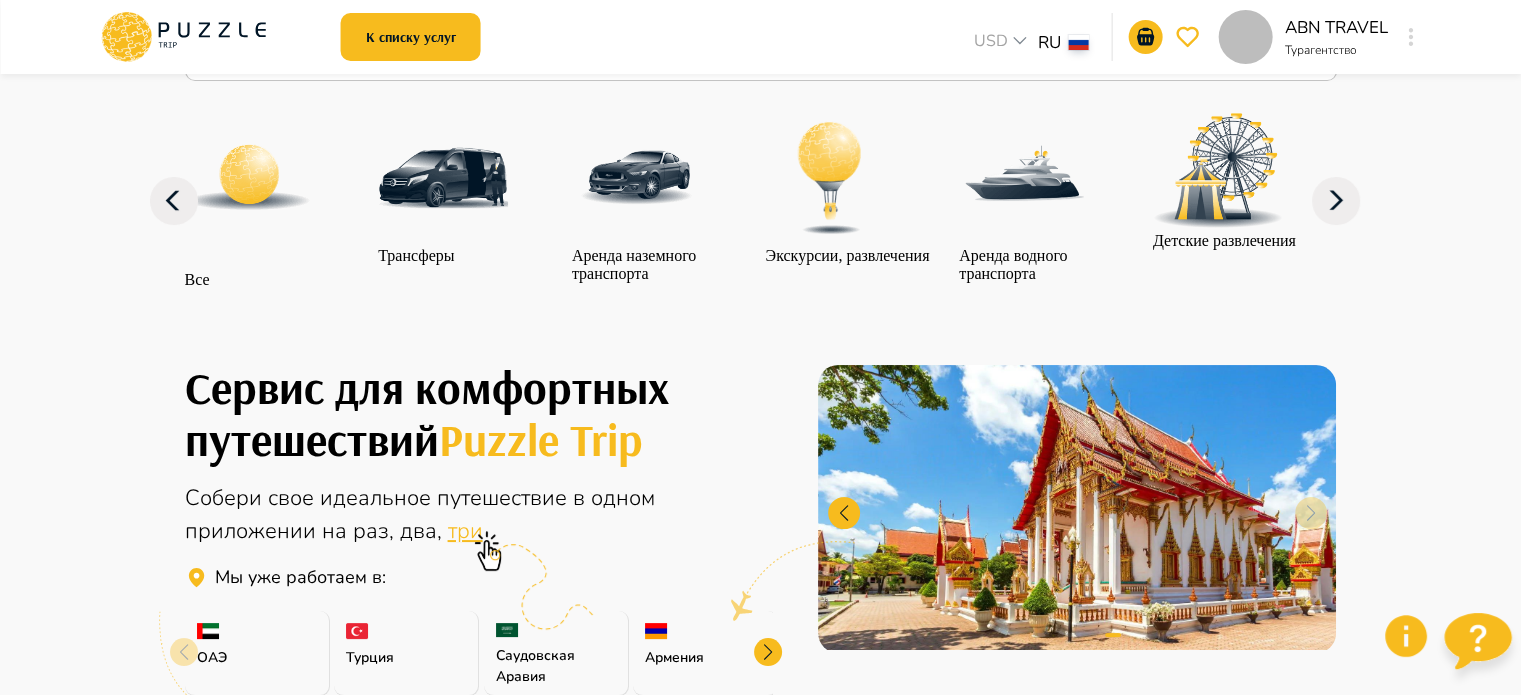 click at bounding box center [1477, 641] 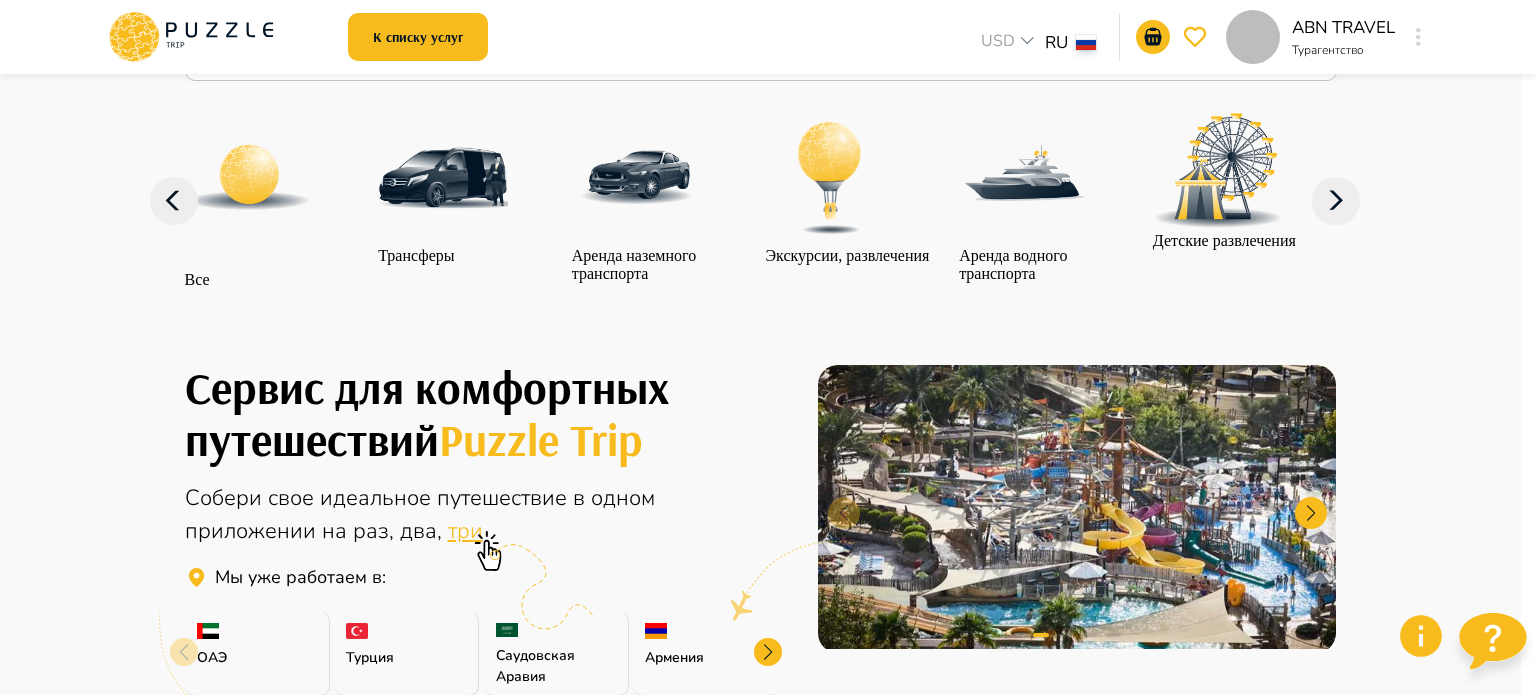 click on "Если остались вопросы, свяжитесь с нами! +7 (999) 344-44-98" at bounding box center (760, 4297) 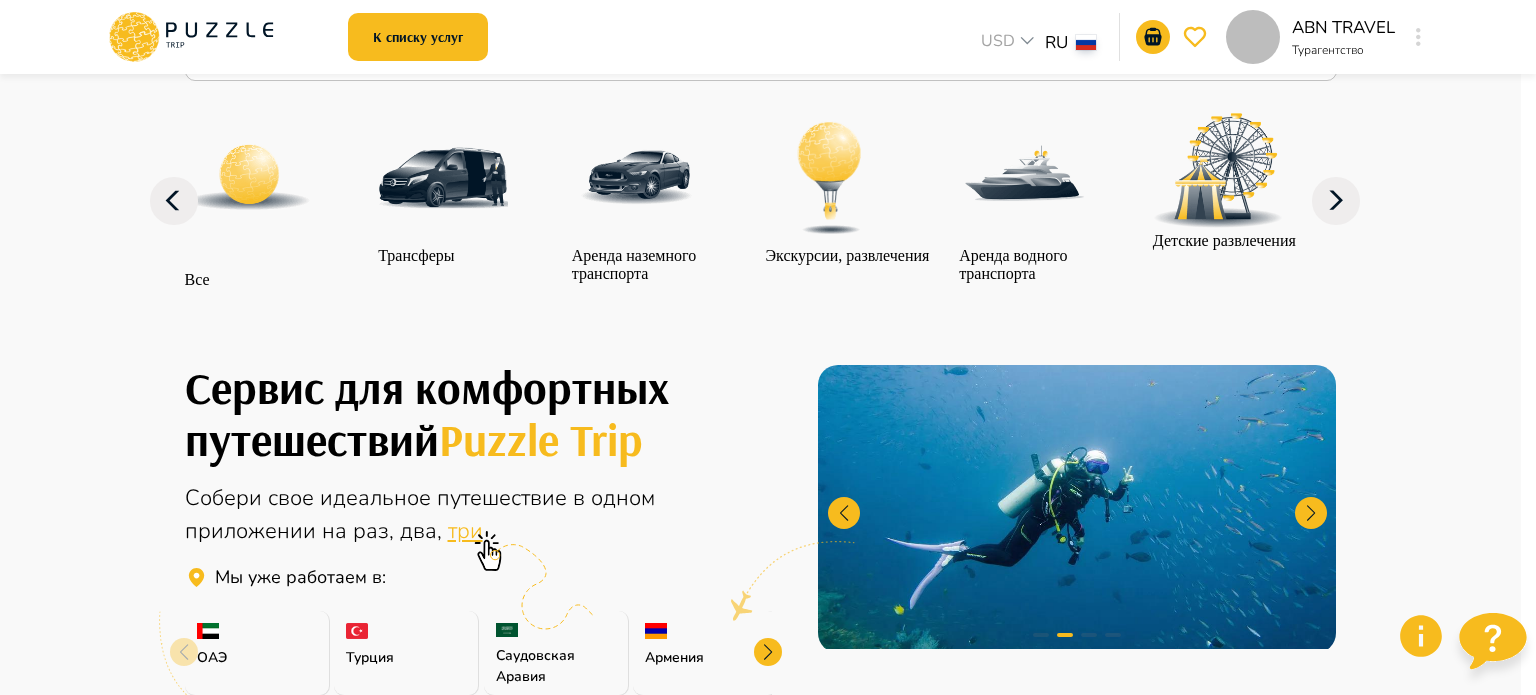 click on "Если остались вопросы, свяжитесь с нами! +7 (999) 344-44-98" at bounding box center [760, 4297] 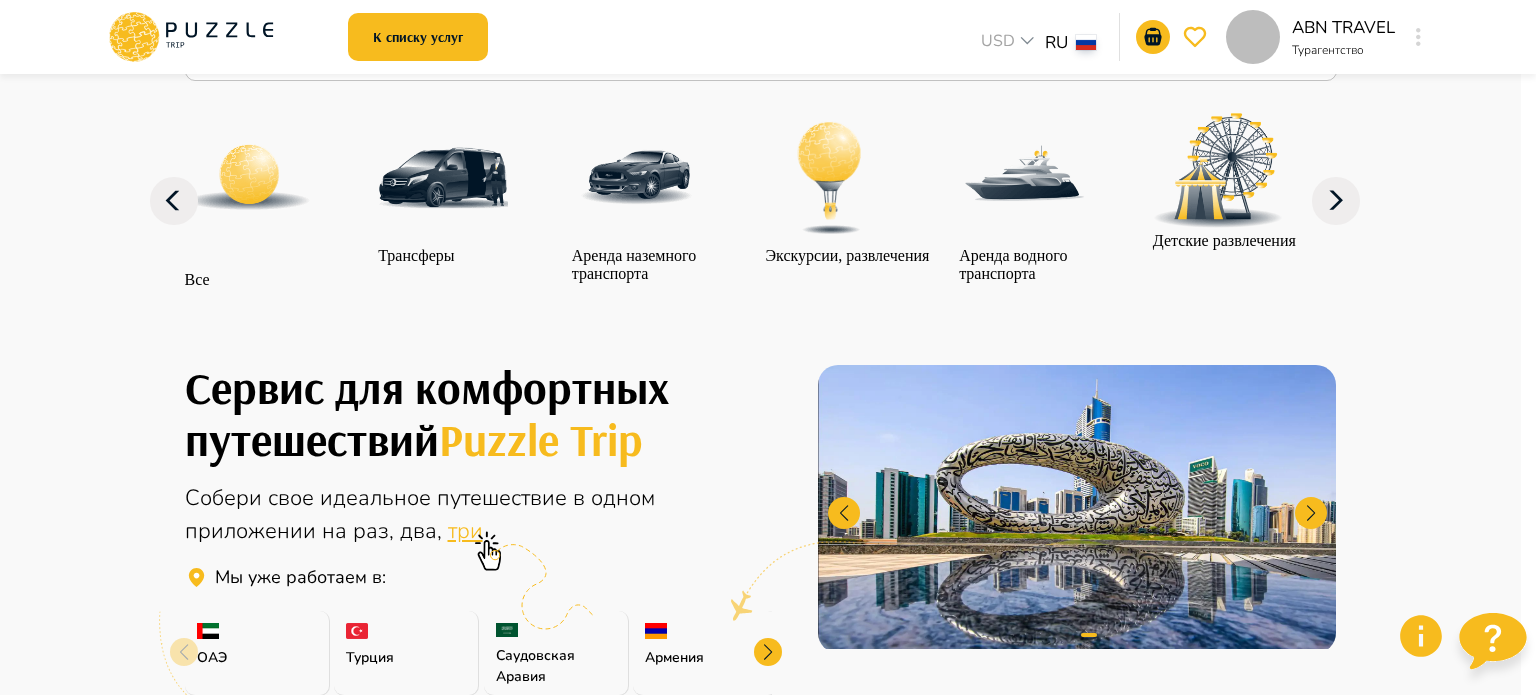 click on "Если остались вопросы, свяжитесь с нами! +7 (999) 344-44-98" at bounding box center (760, 4235) 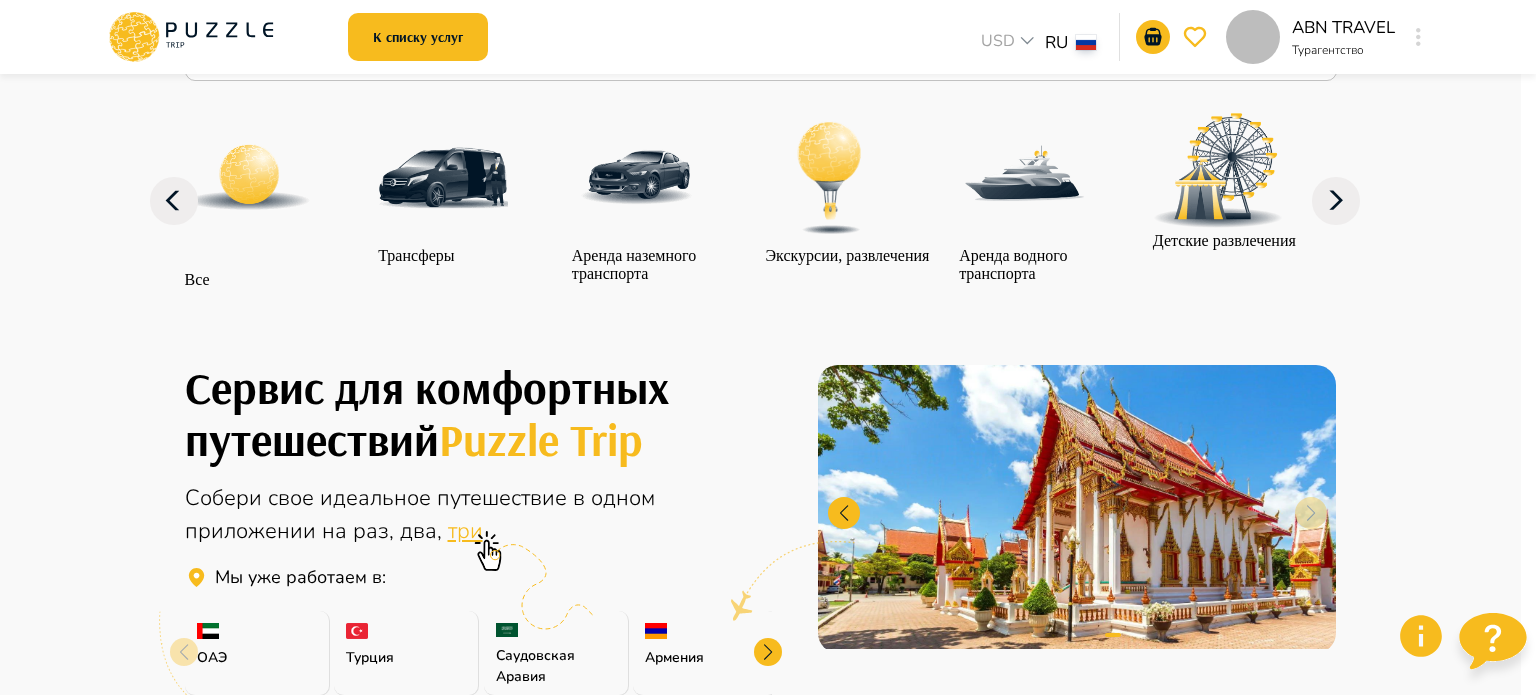 click at bounding box center (14, 5072) 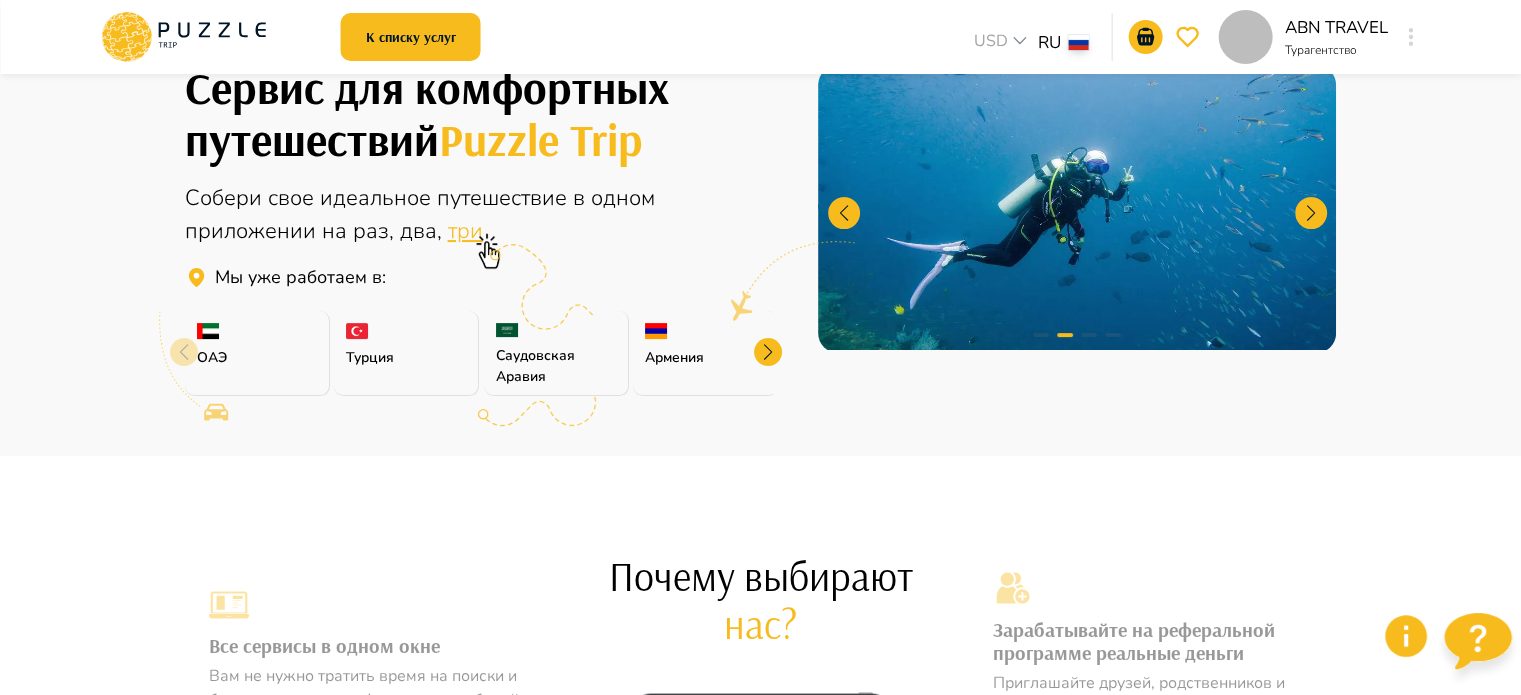 scroll, scrollTop: 0, scrollLeft: 0, axis: both 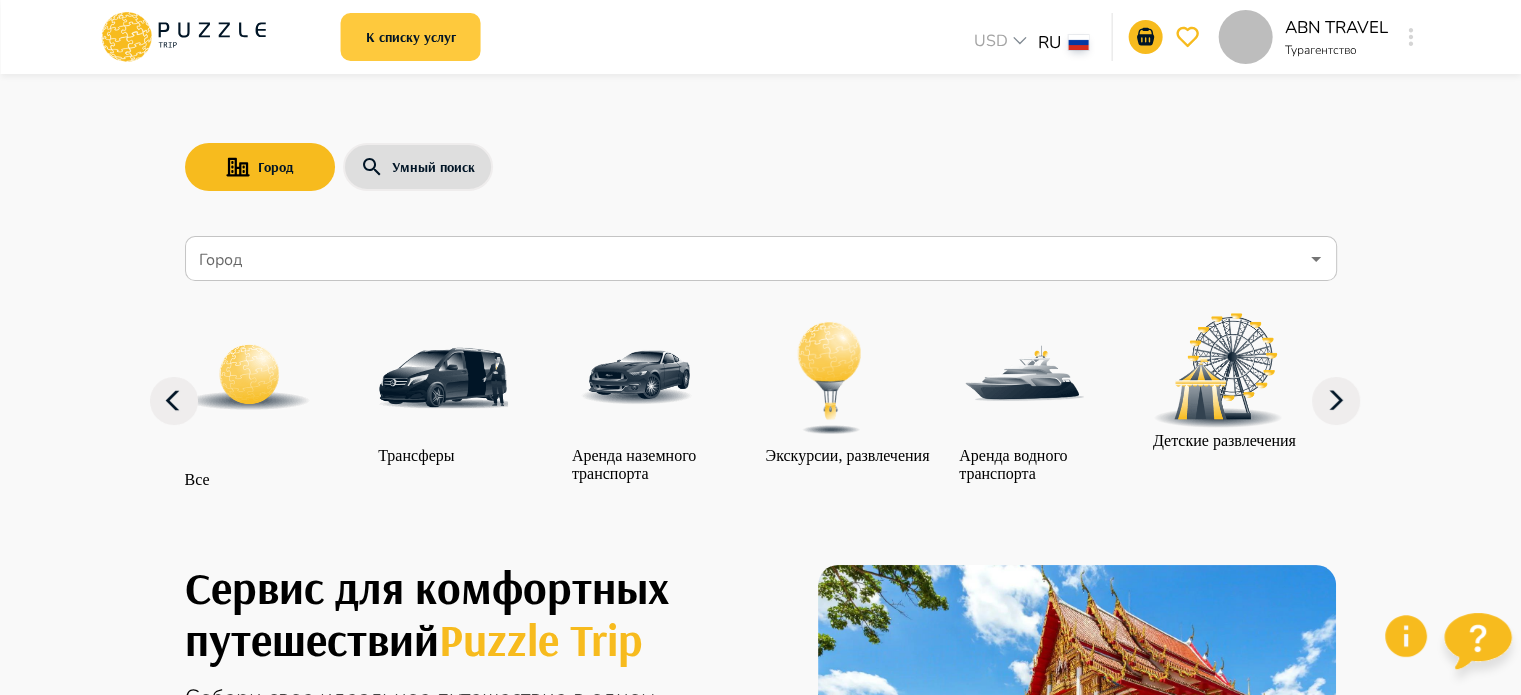 click on "К списку услуг" at bounding box center (411, 37) 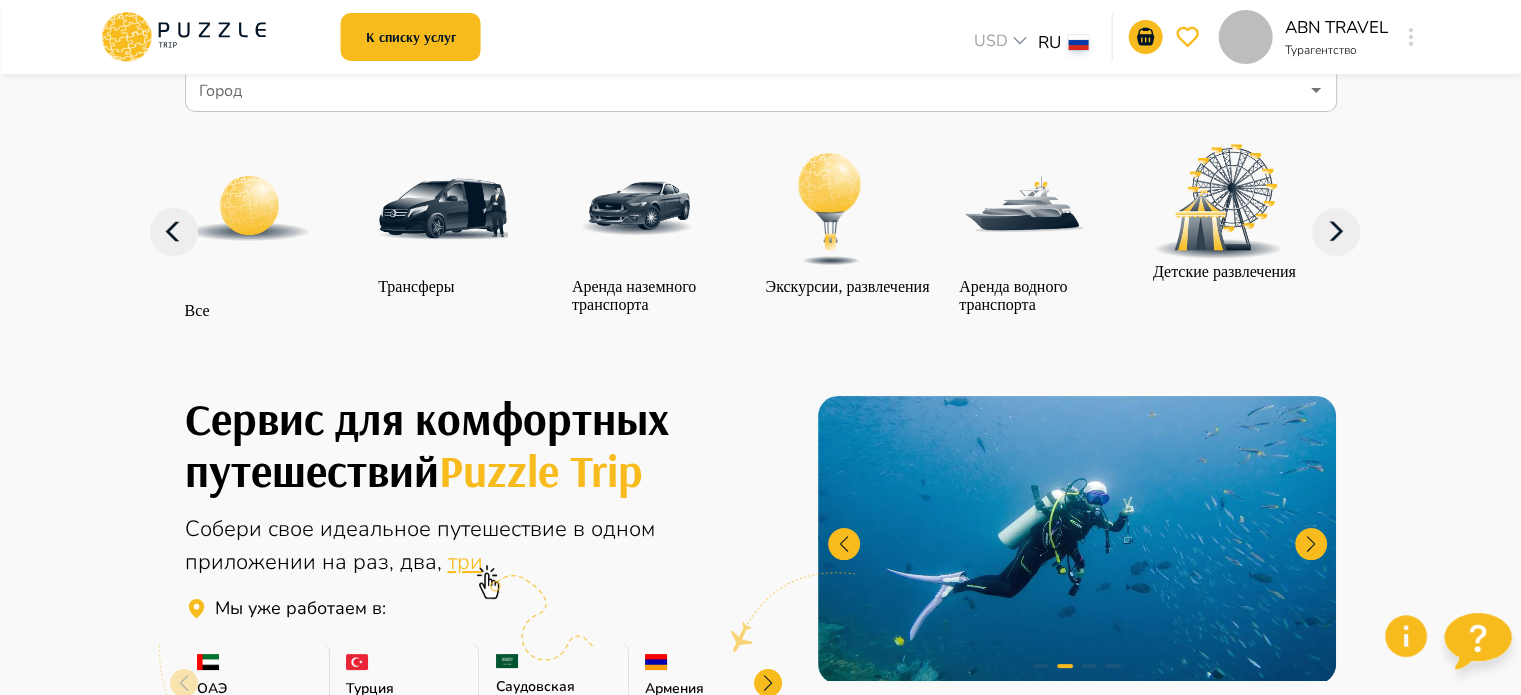 scroll, scrollTop: 0, scrollLeft: 0, axis: both 